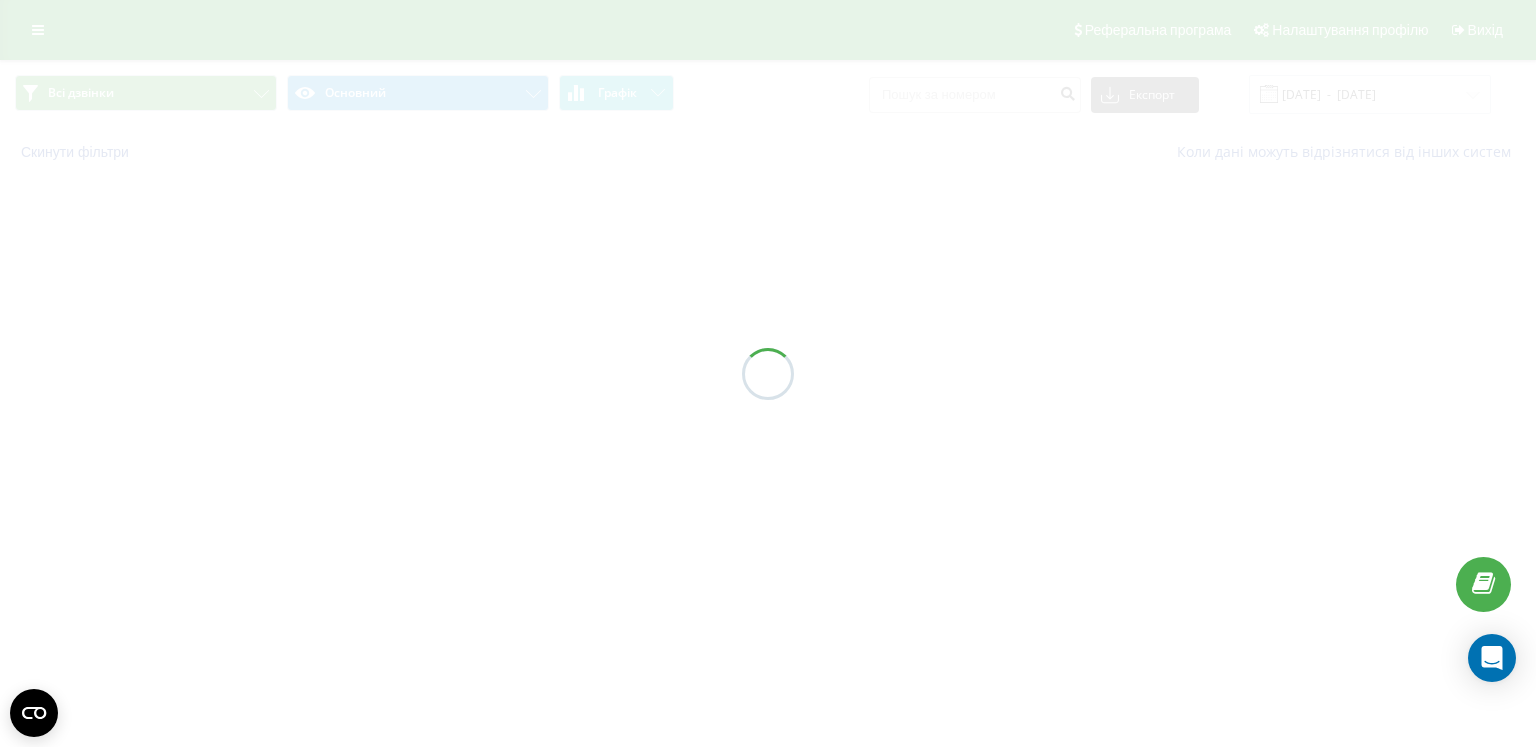 scroll, scrollTop: 0, scrollLeft: 0, axis: both 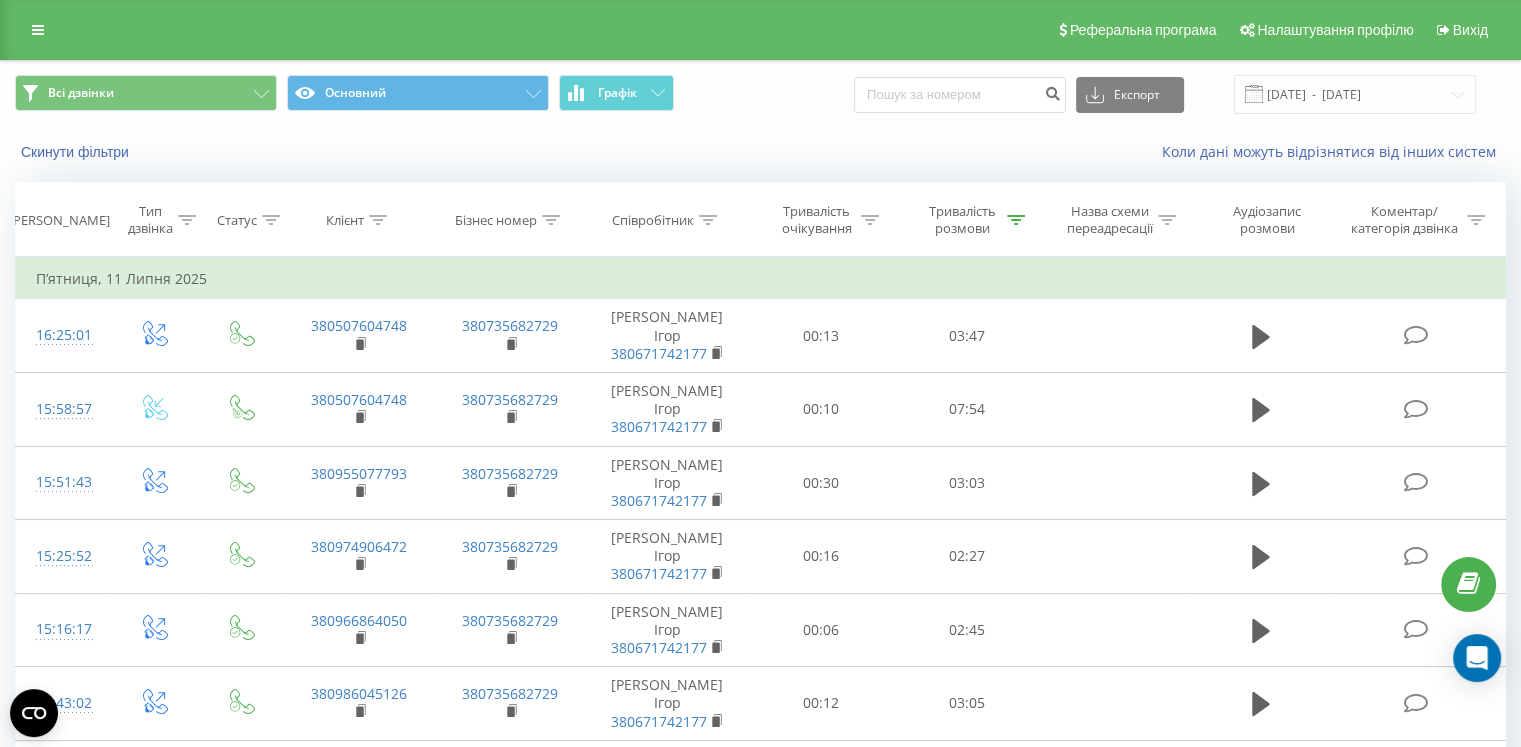 click on "П’ятниця, 11 Липня 2025" at bounding box center [761, 279] 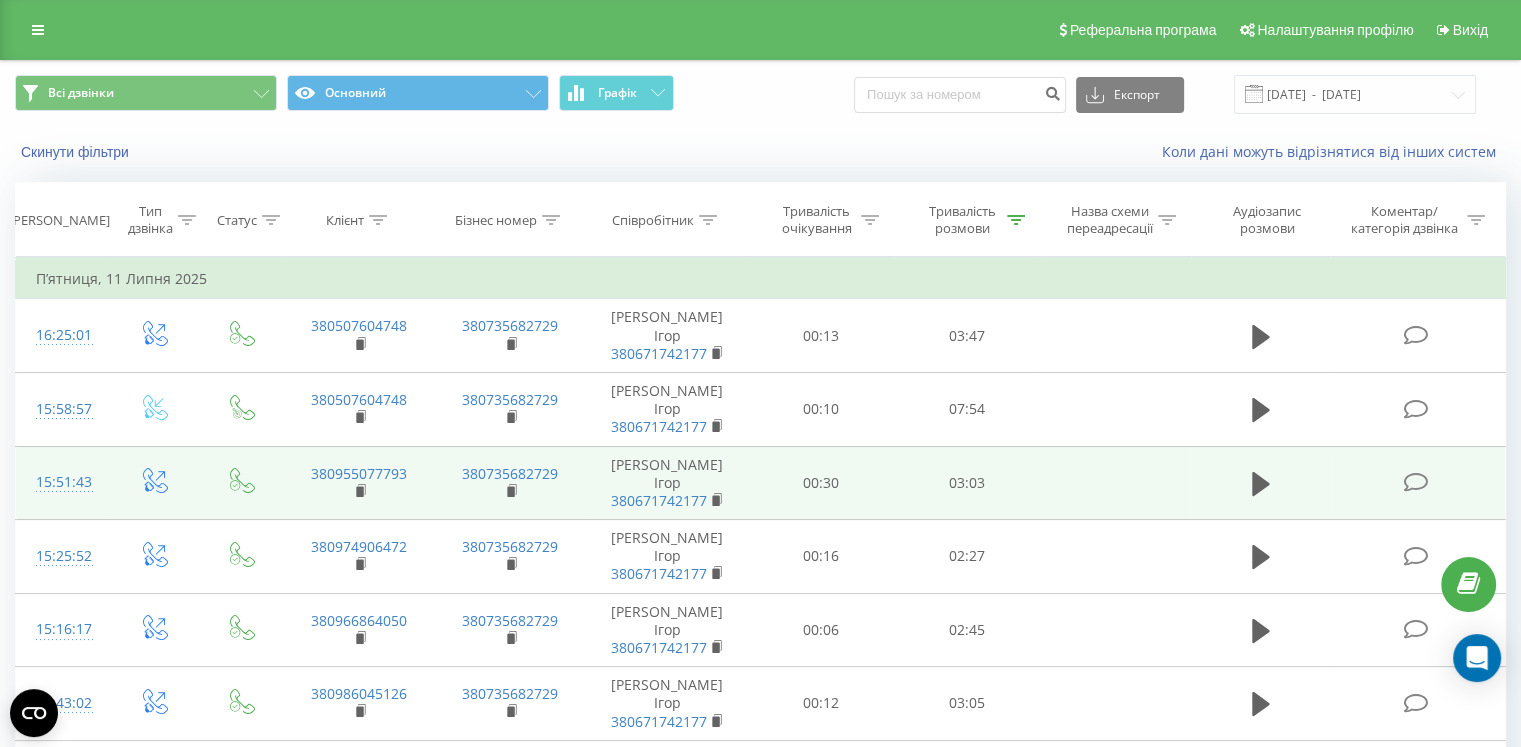 scroll, scrollTop: 785, scrollLeft: 0, axis: vertical 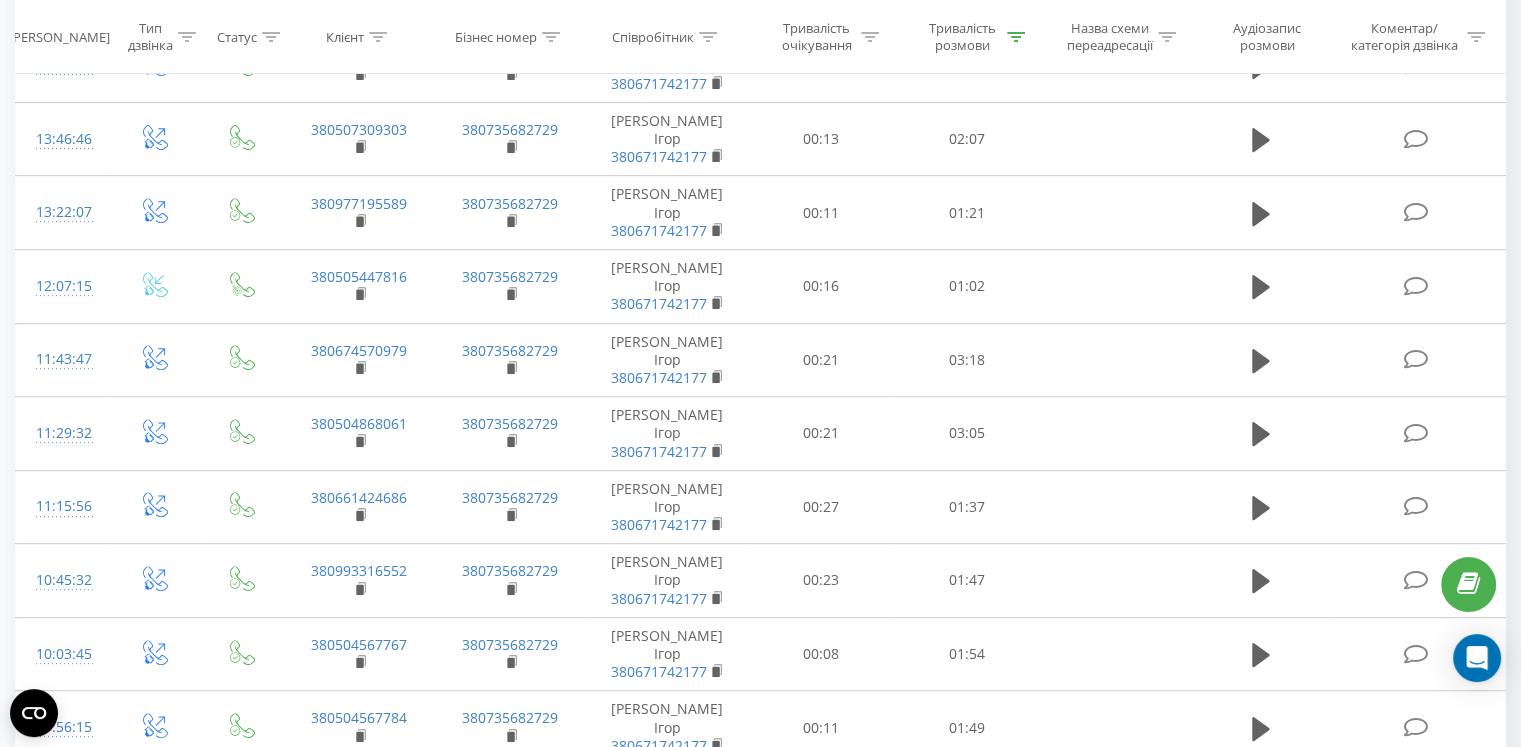click at bounding box center [1016, 37] 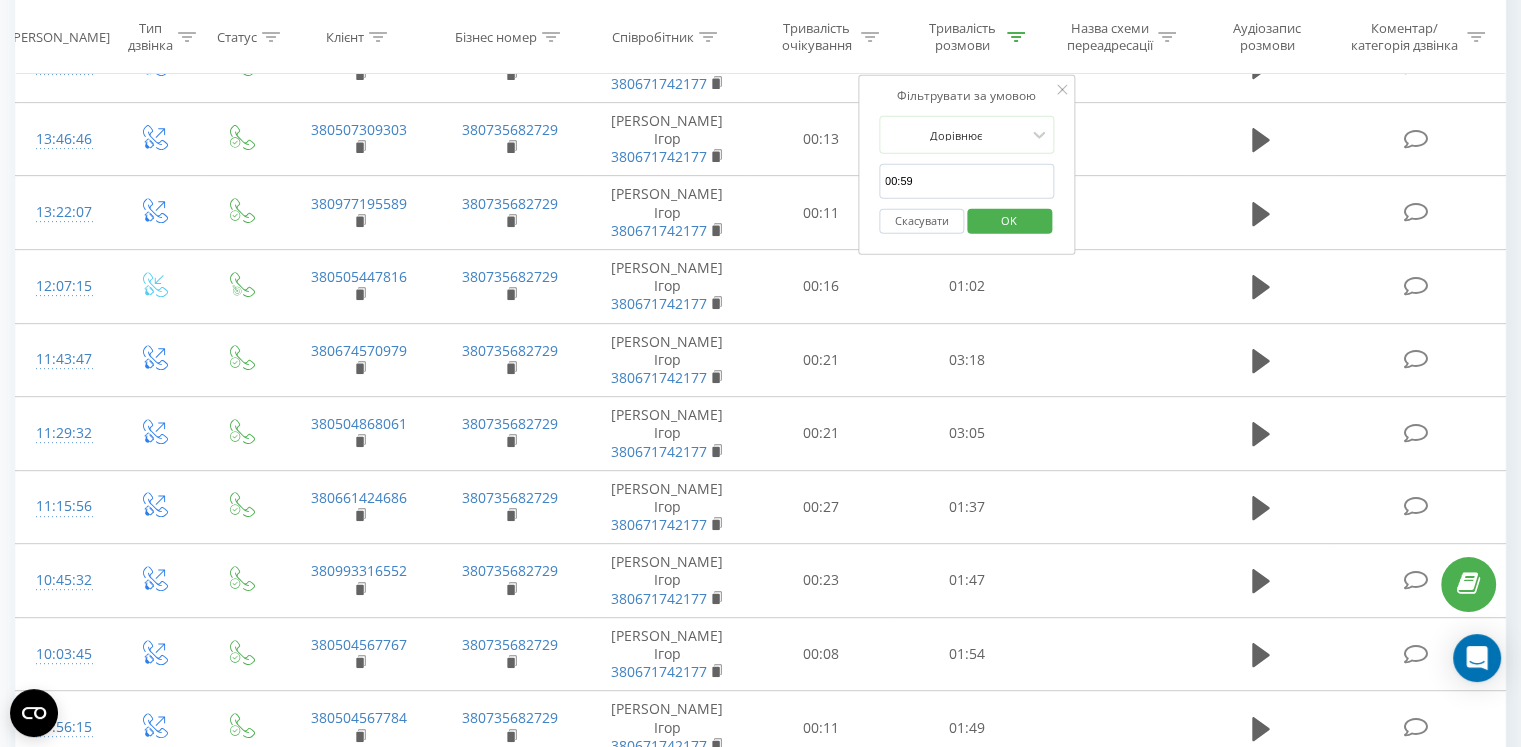 click on "Скасувати" at bounding box center [921, 220] 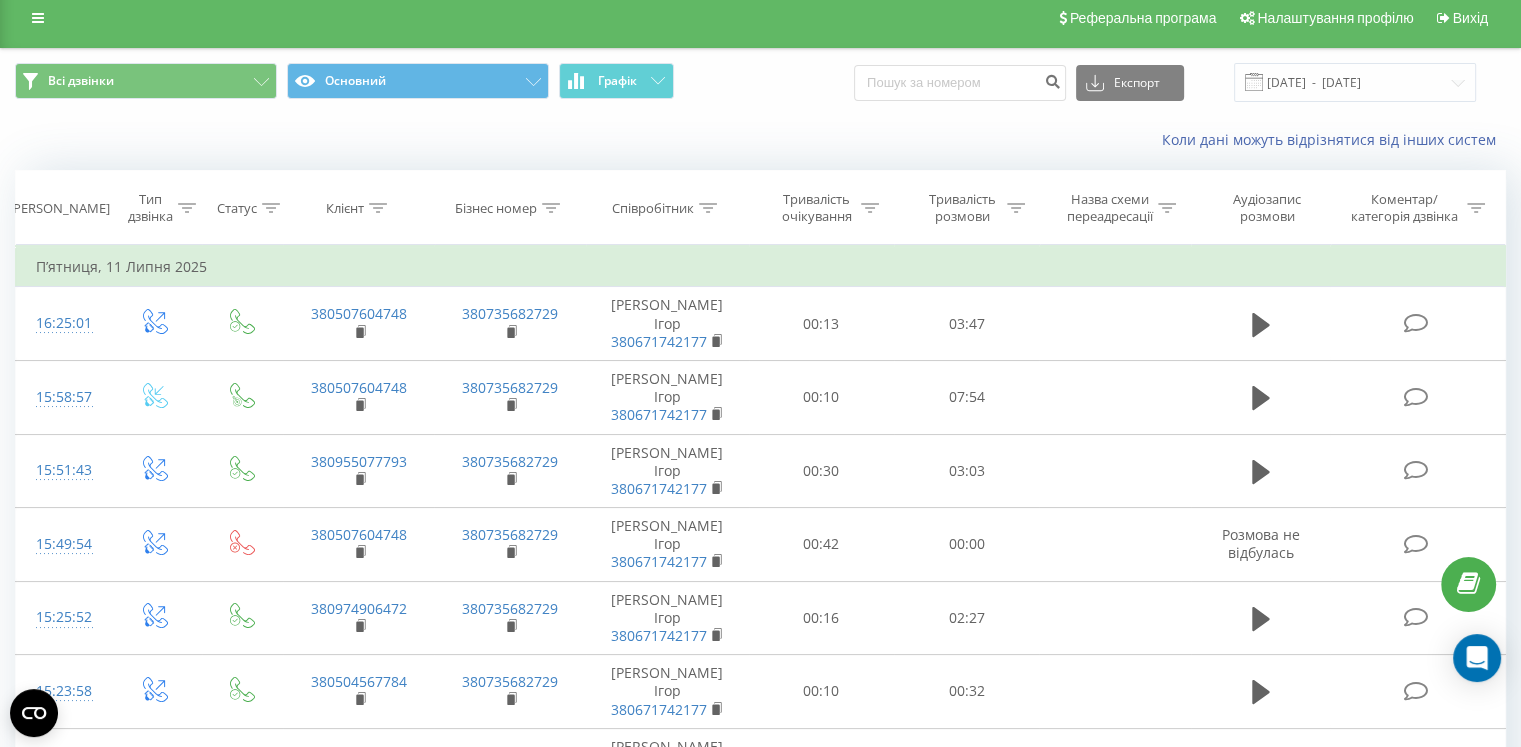 scroll, scrollTop: 0, scrollLeft: 0, axis: both 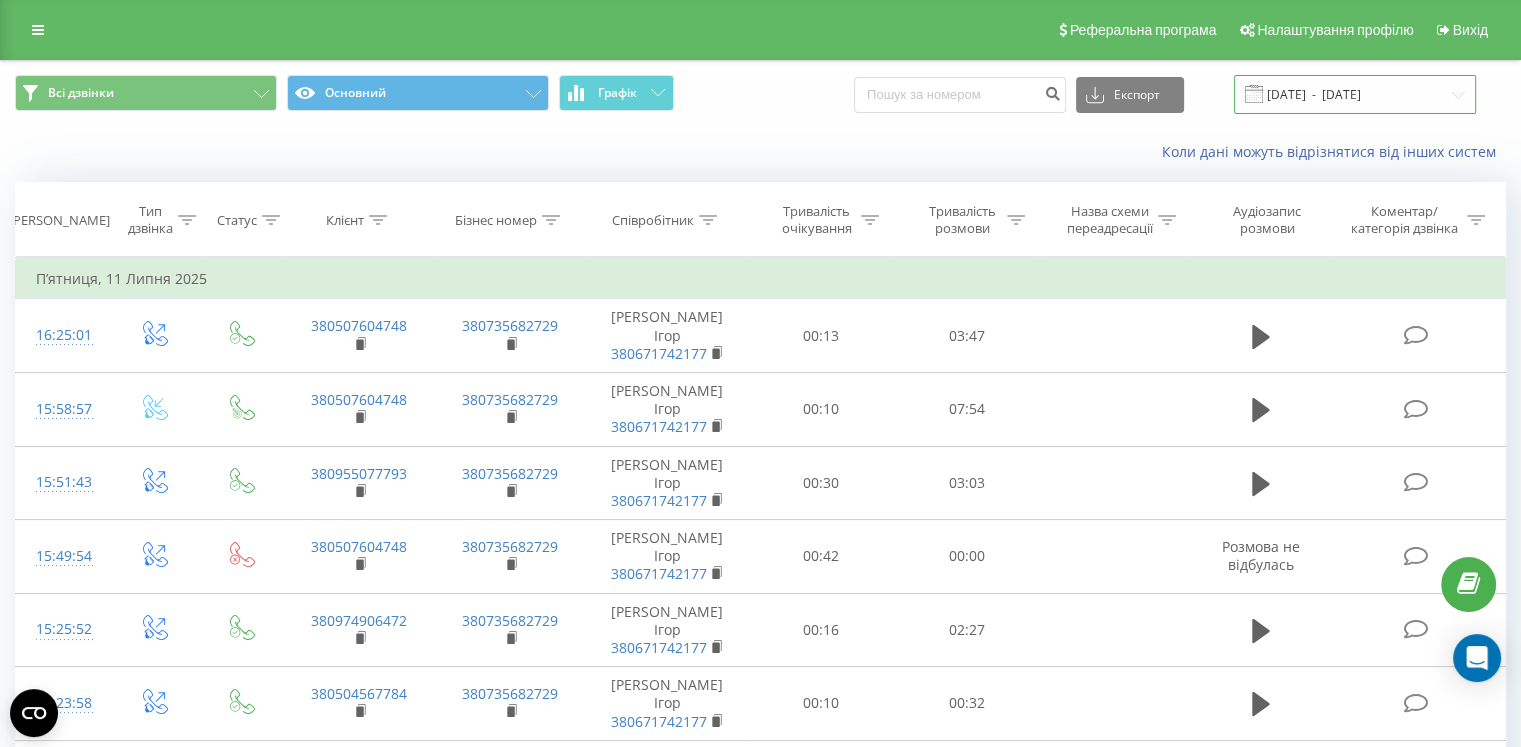 click on "11.07.2025  -  11.07.2025" at bounding box center [1355, 94] 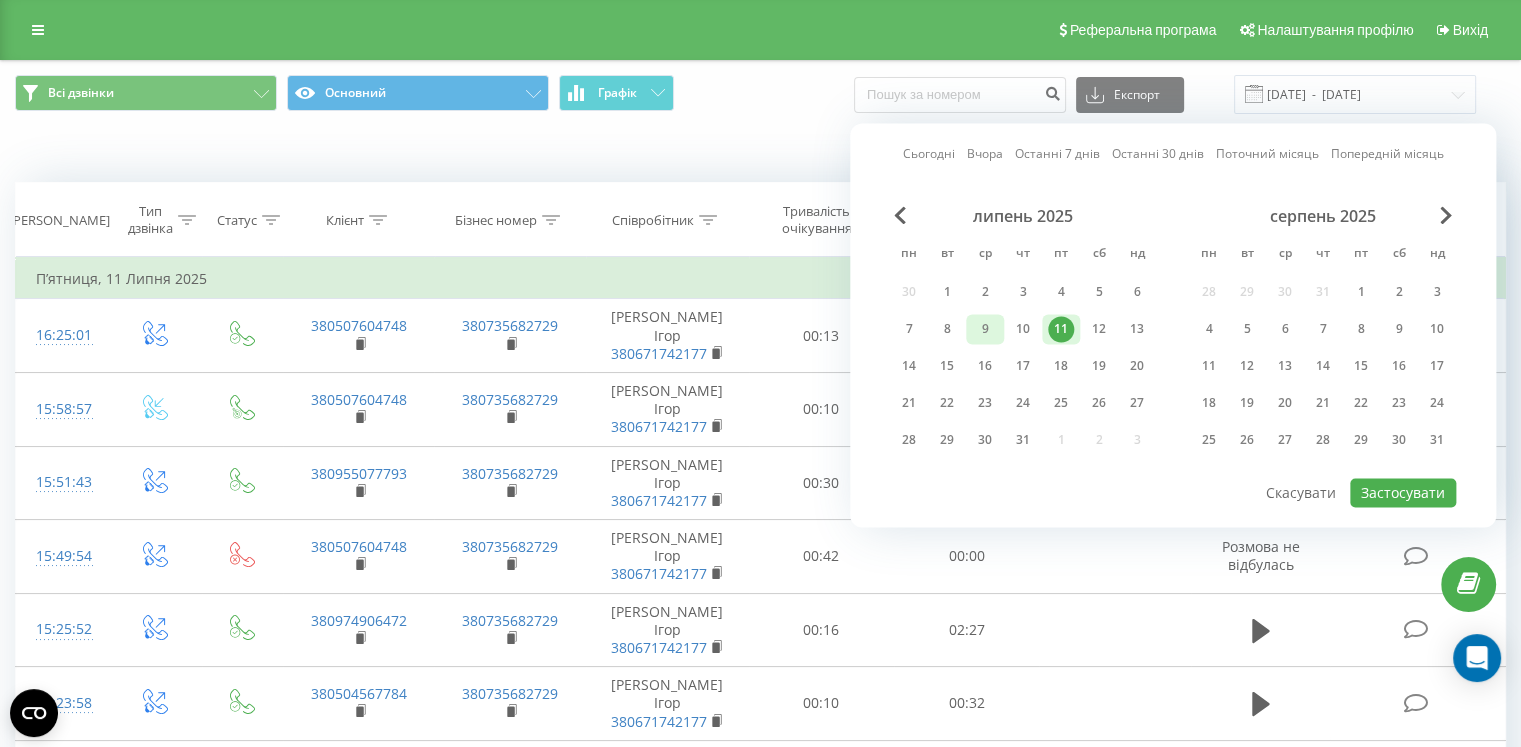 click on "9" at bounding box center [985, 329] 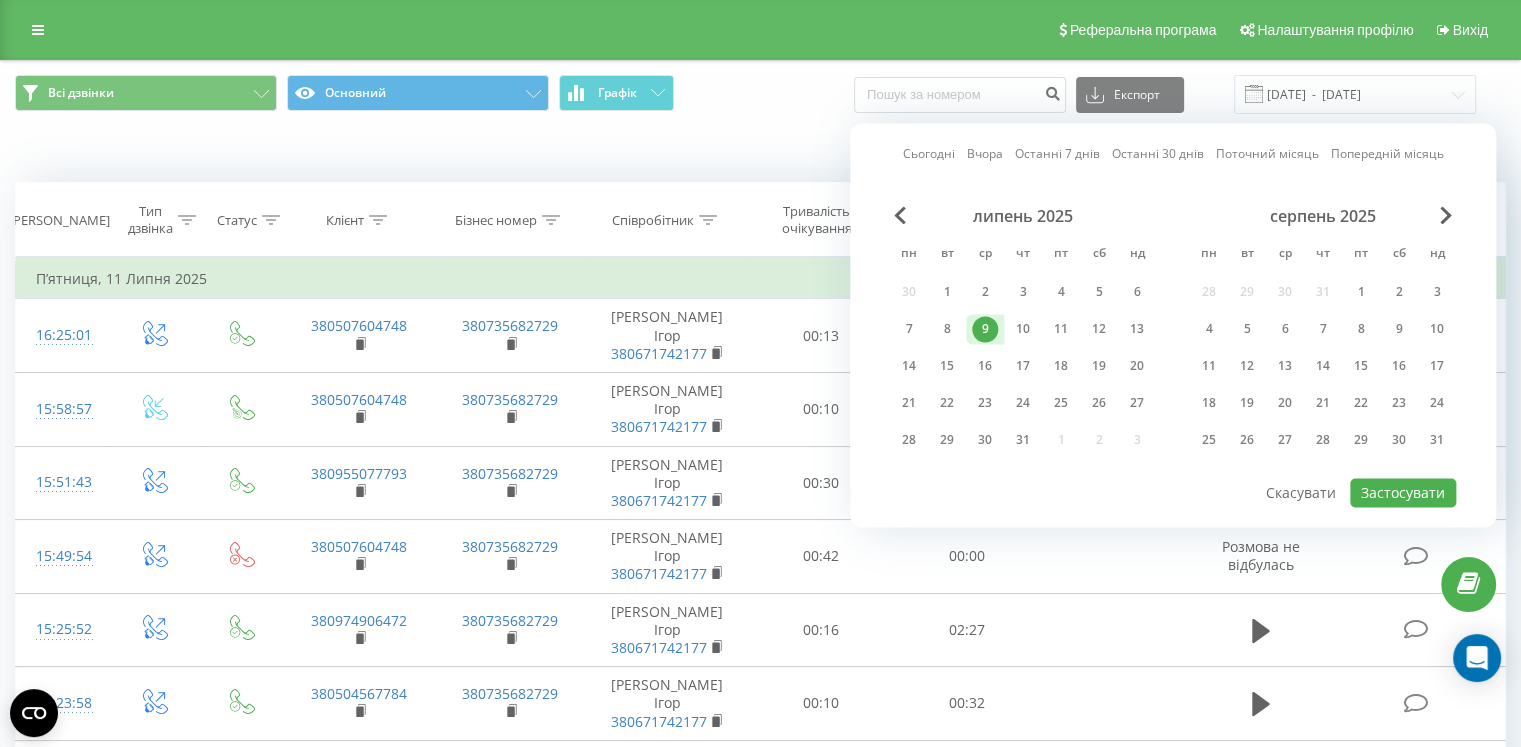 click on "9" at bounding box center [985, 329] 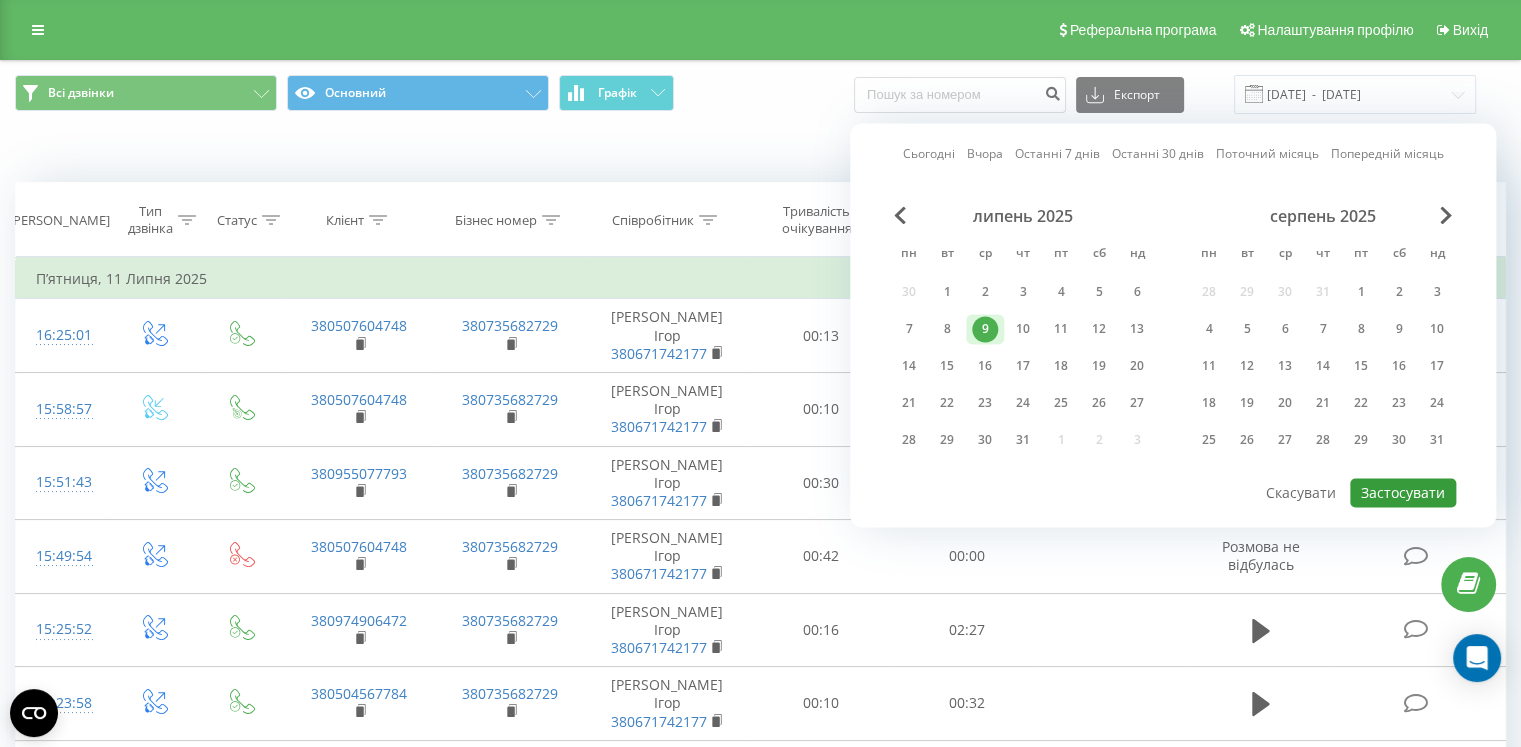 click on "Застосувати" at bounding box center (1403, 492) 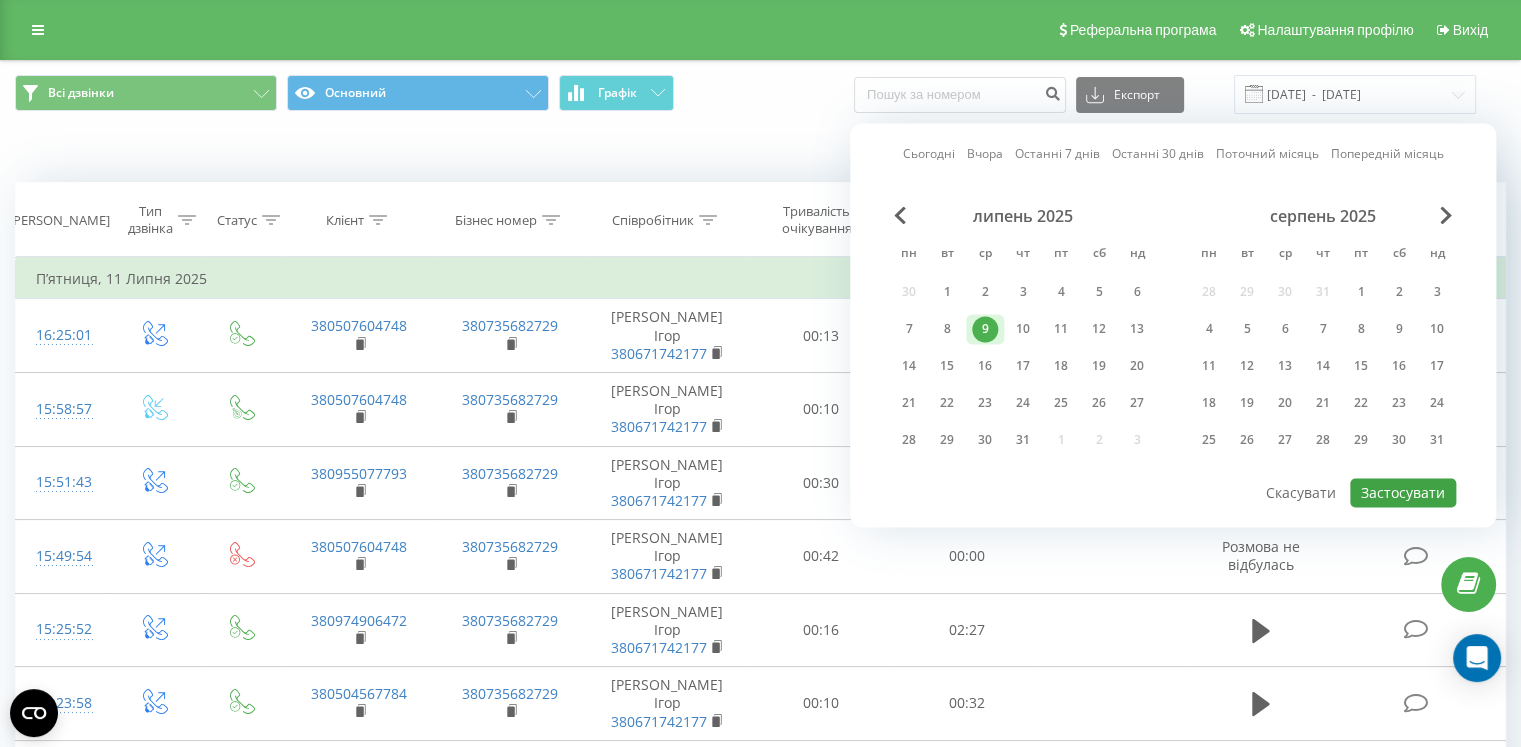 type on "09.07.2025  -  09.07.2025" 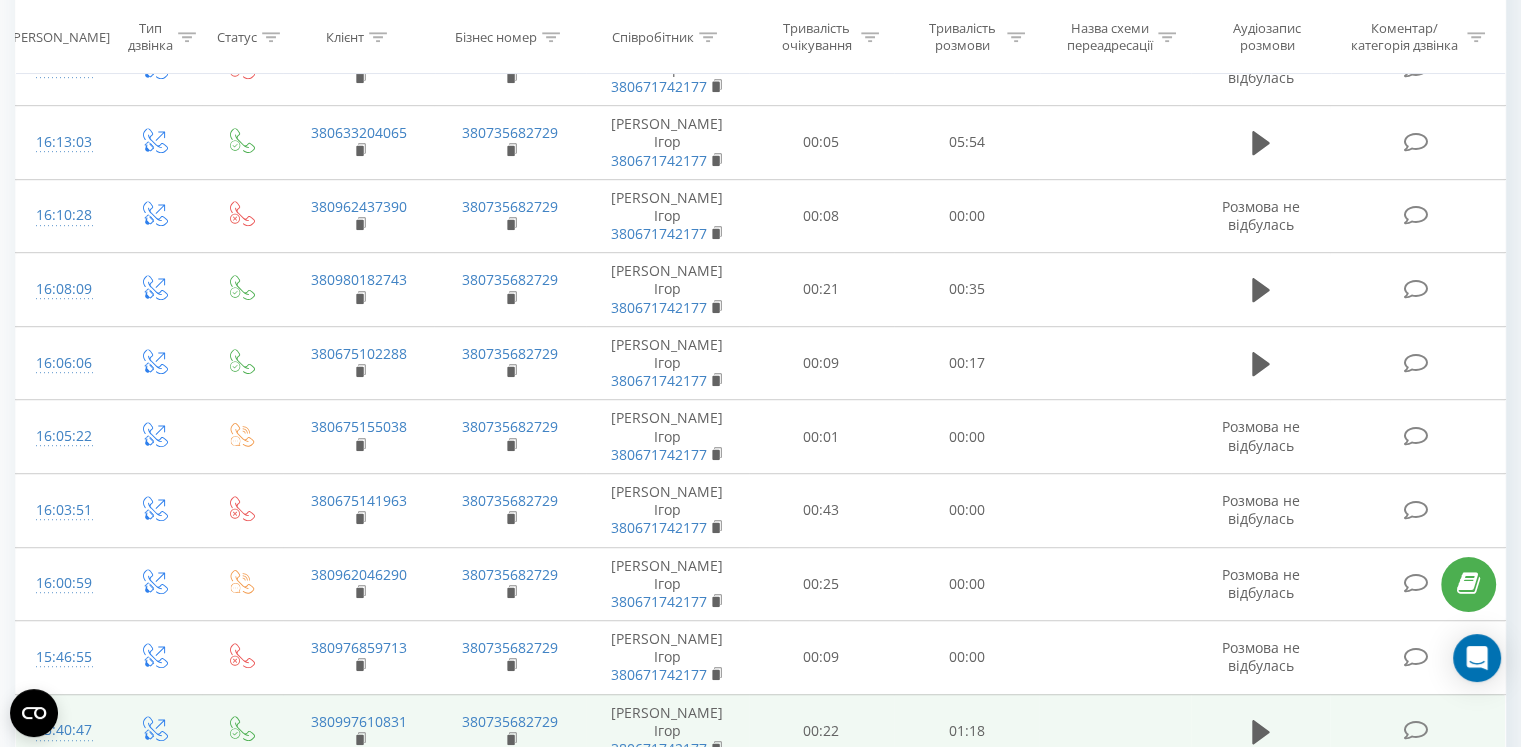 scroll, scrollTop: 0, scrollLeft: 0, axis: both 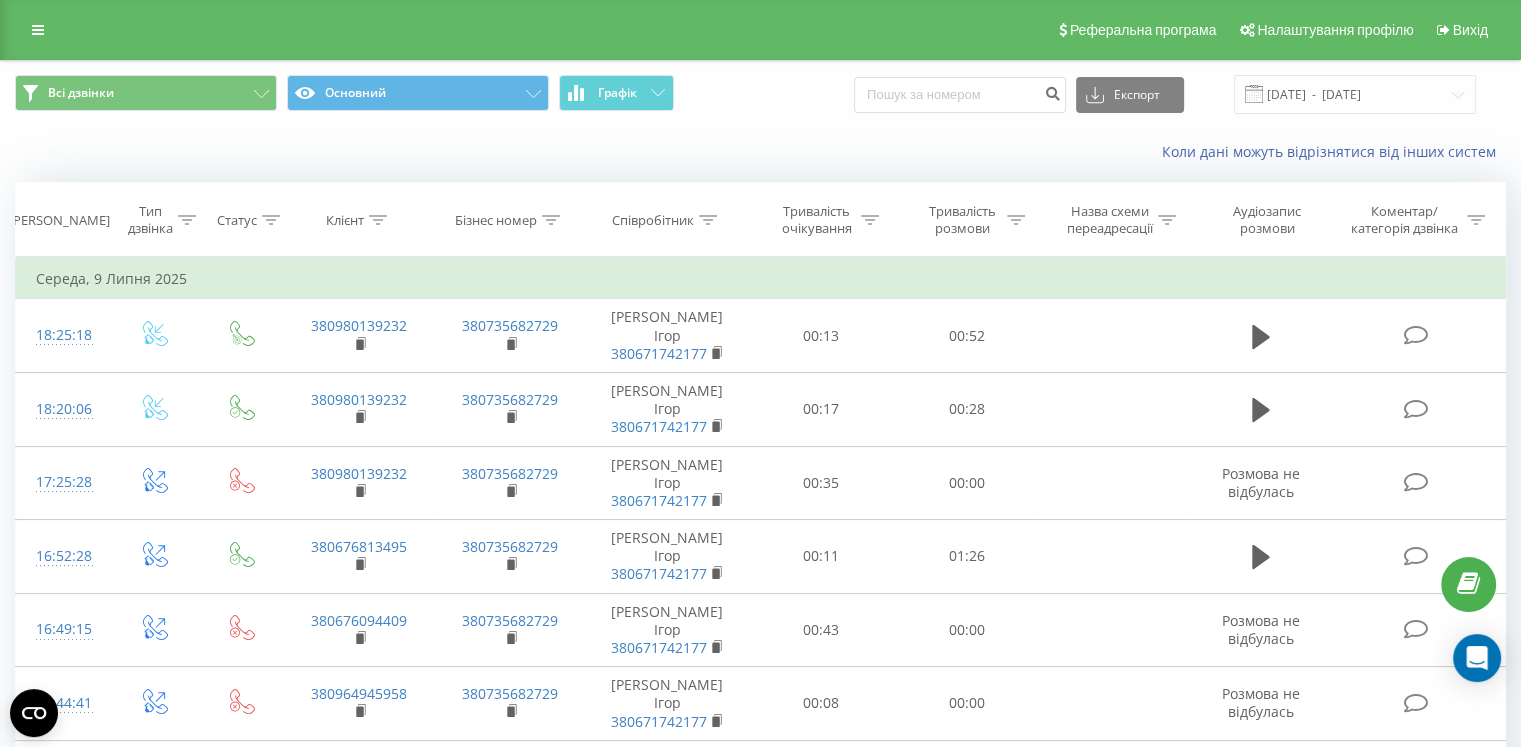 click 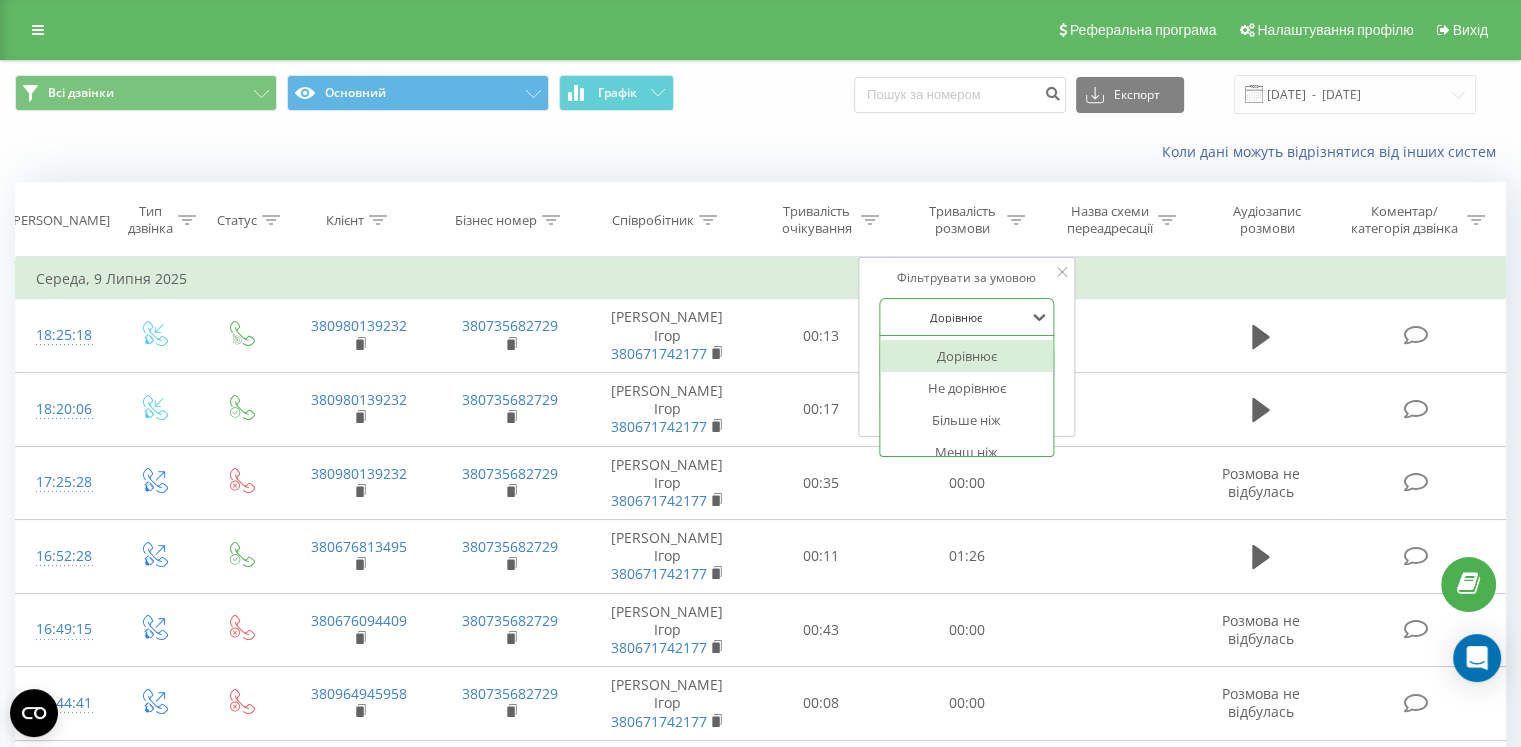click at bounding box center [956, 317] 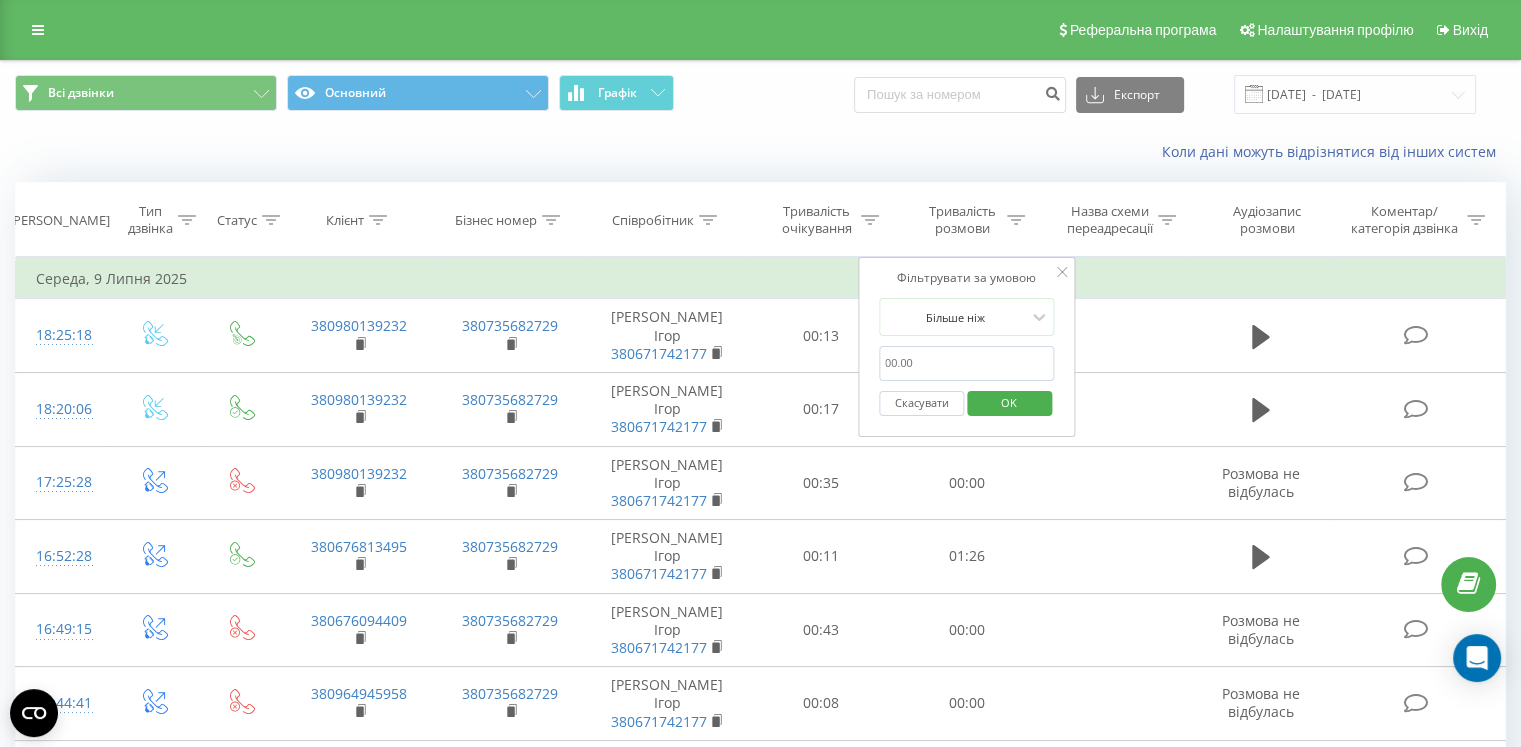 click at bounding box center (967, 363) 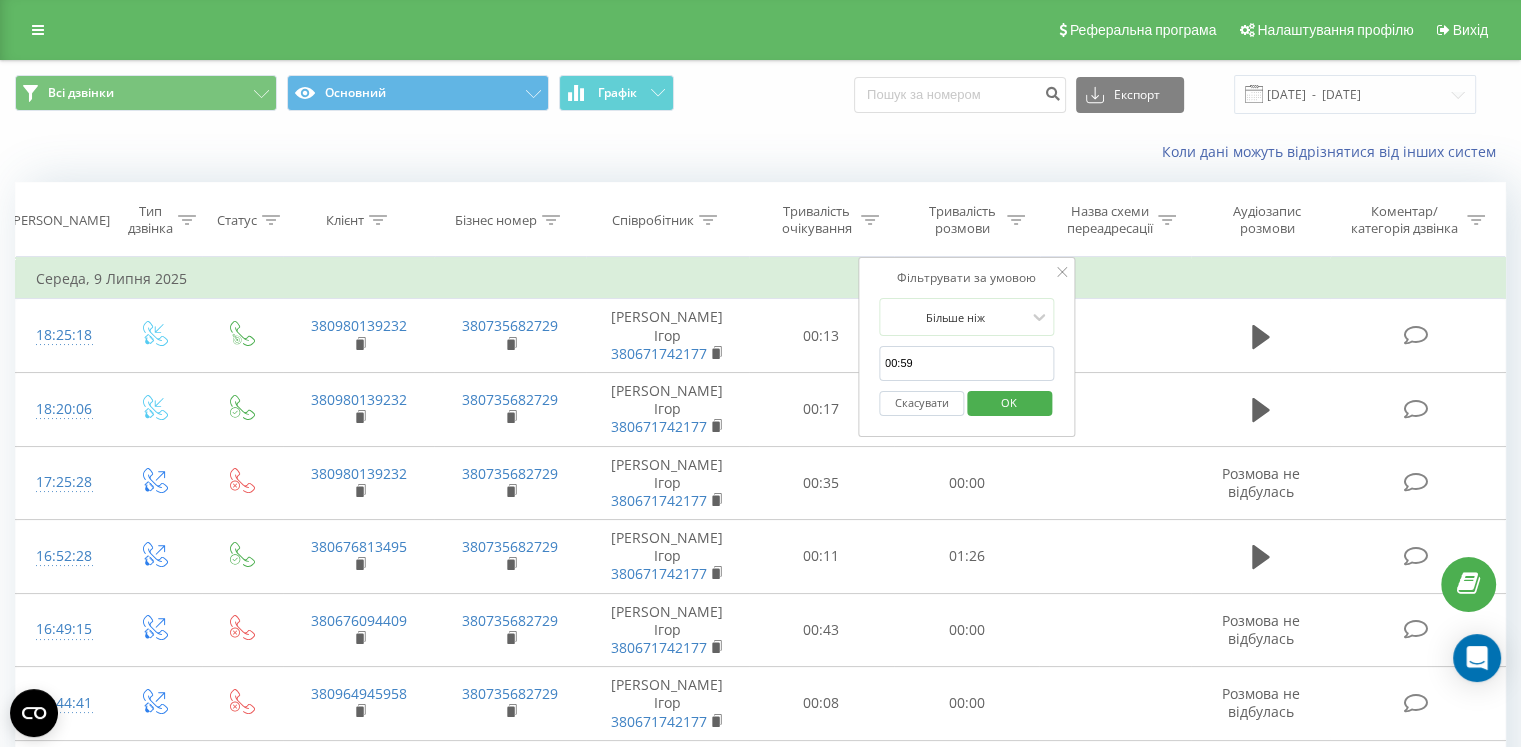 click on "OK" at bounding box center [1009, 402] 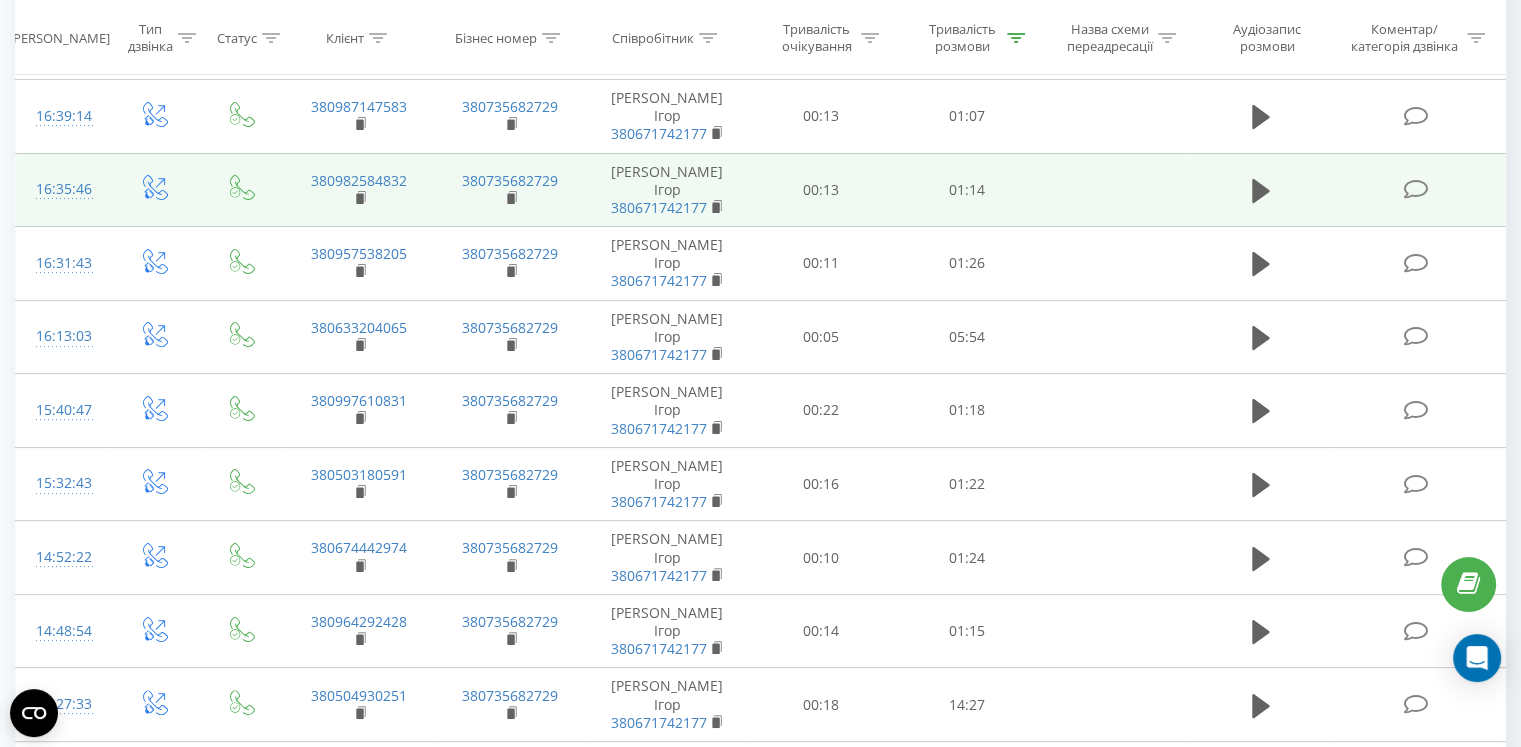 scroll, scrollTop: 0, scrollLeft: 0, axis: both 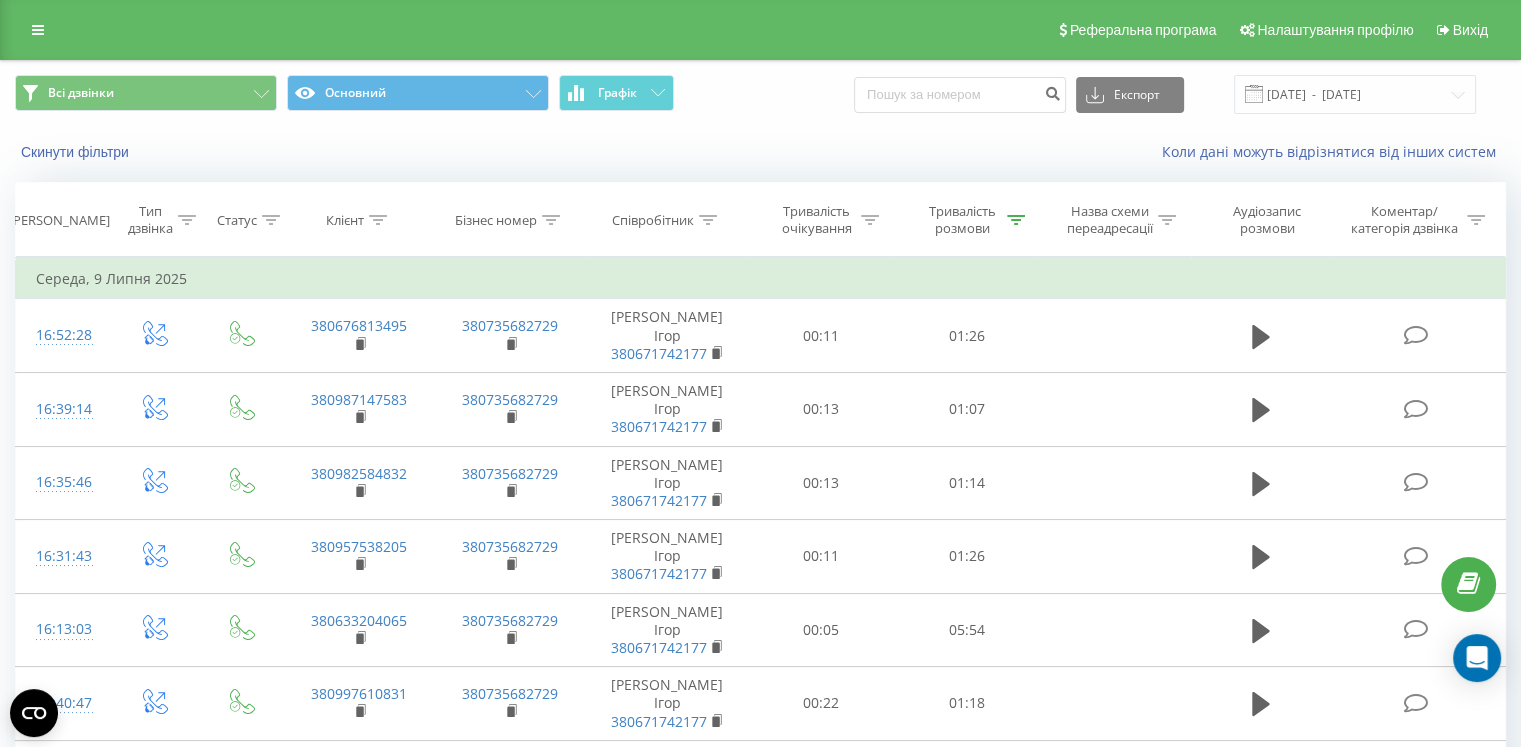 click 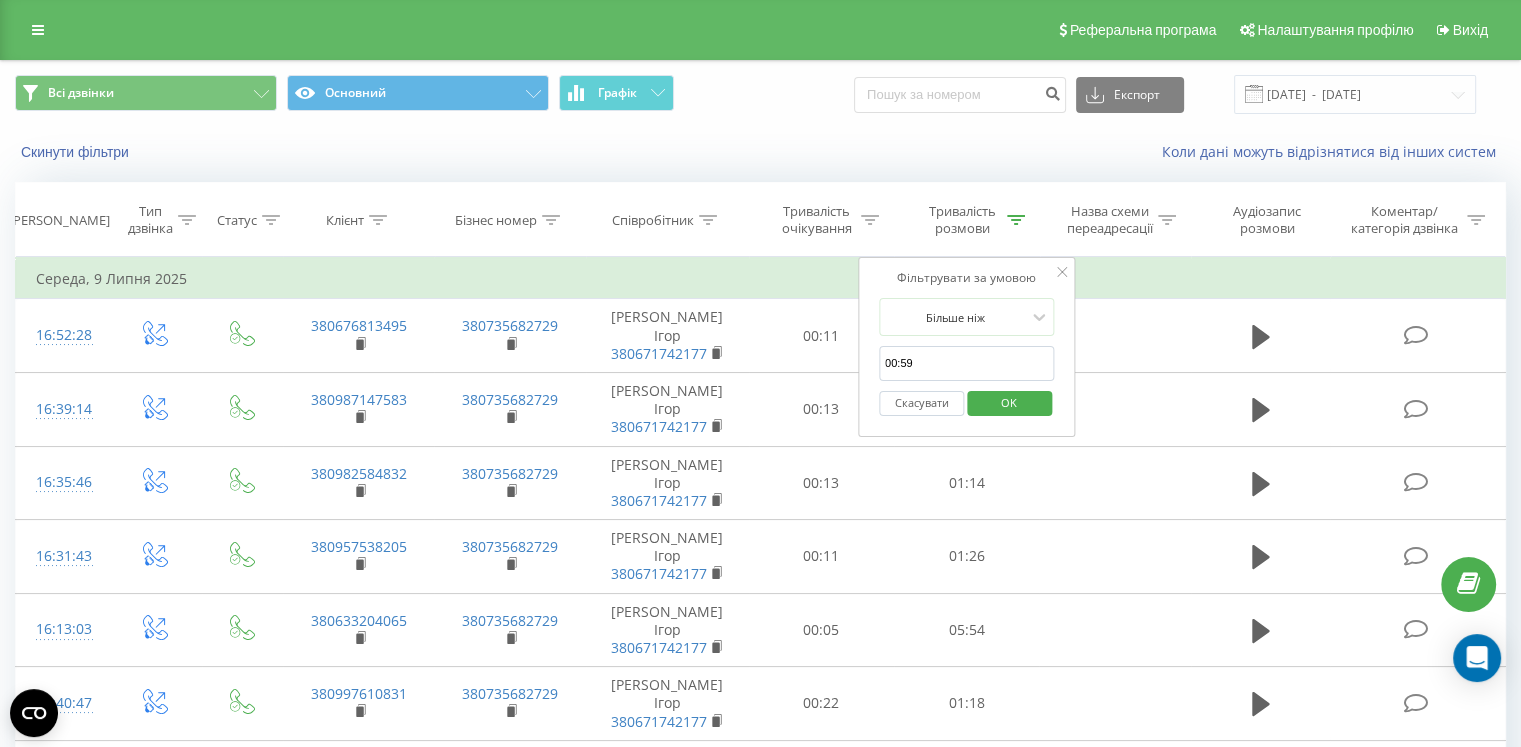 click on "OK" at bounding box center [1009, 402] 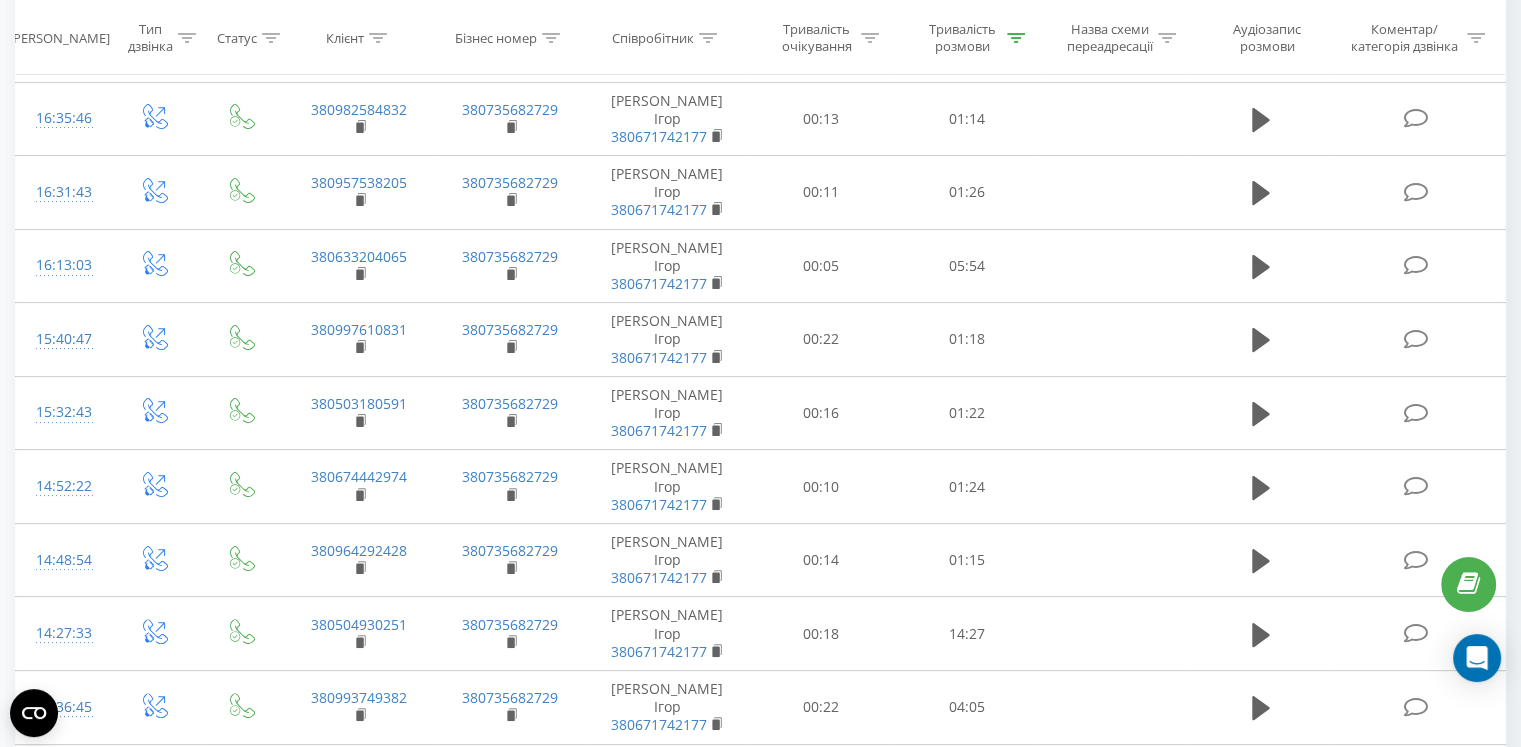scroll, scrollTop: 0, scrollLeft: 0, axis: both 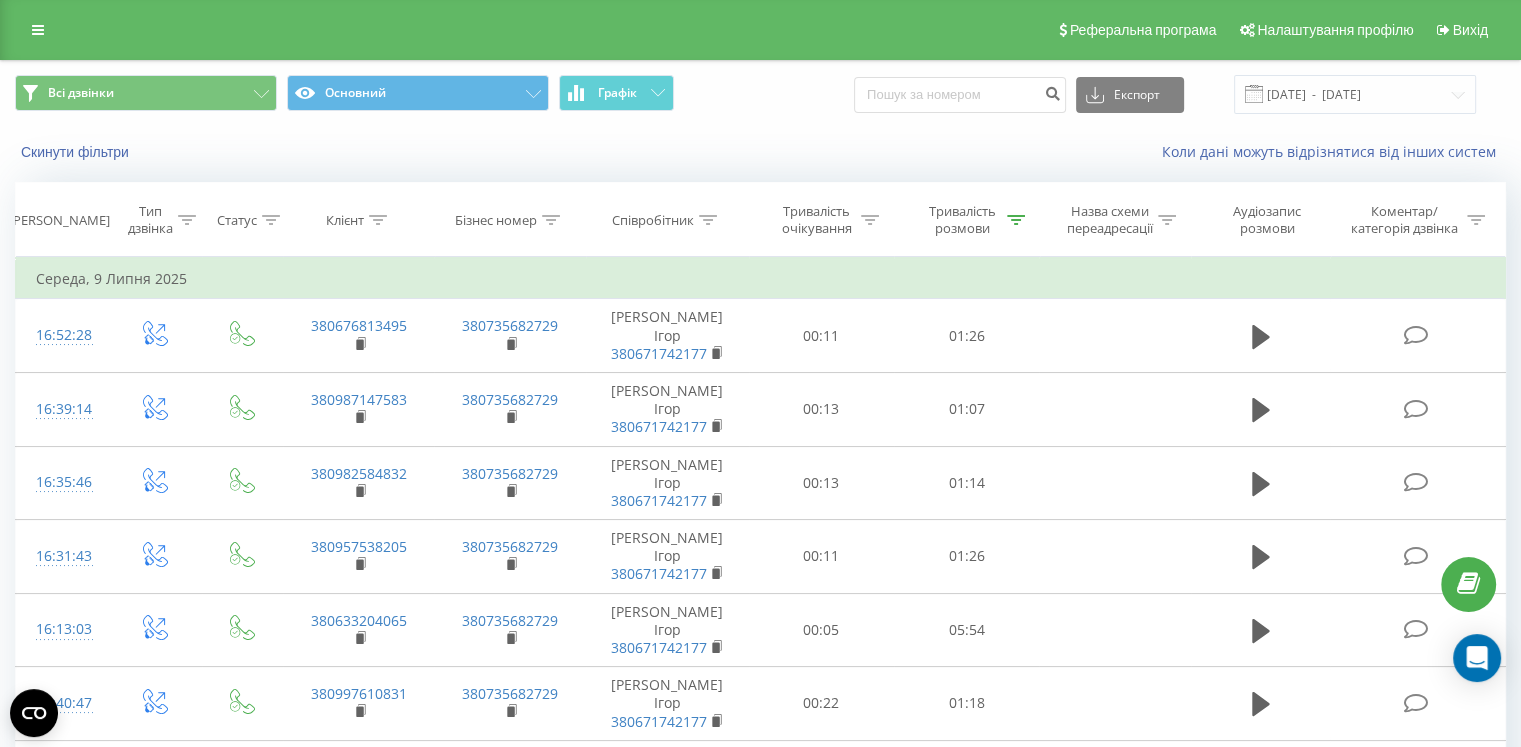 click 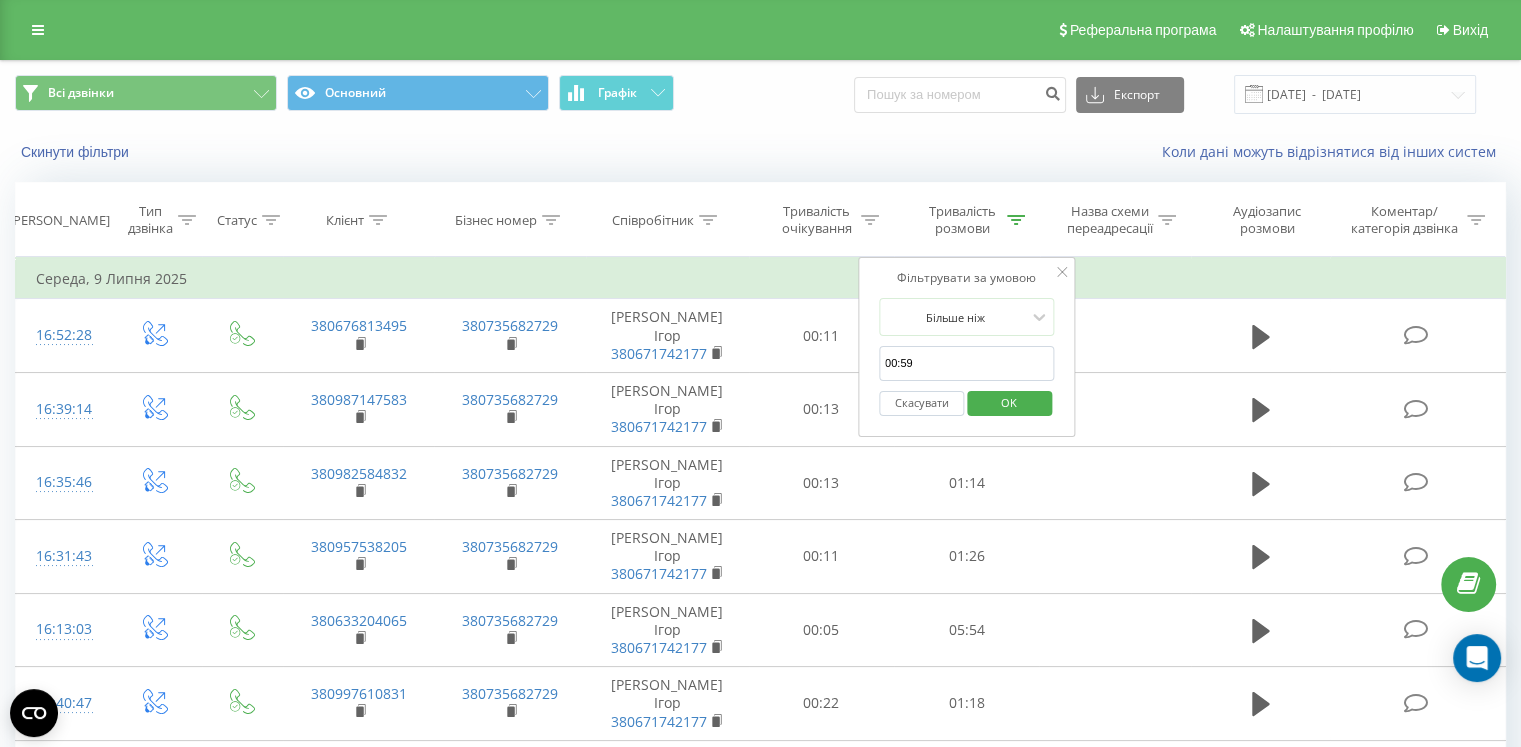 click on "Скасувати" at bounding box center [921, 403] 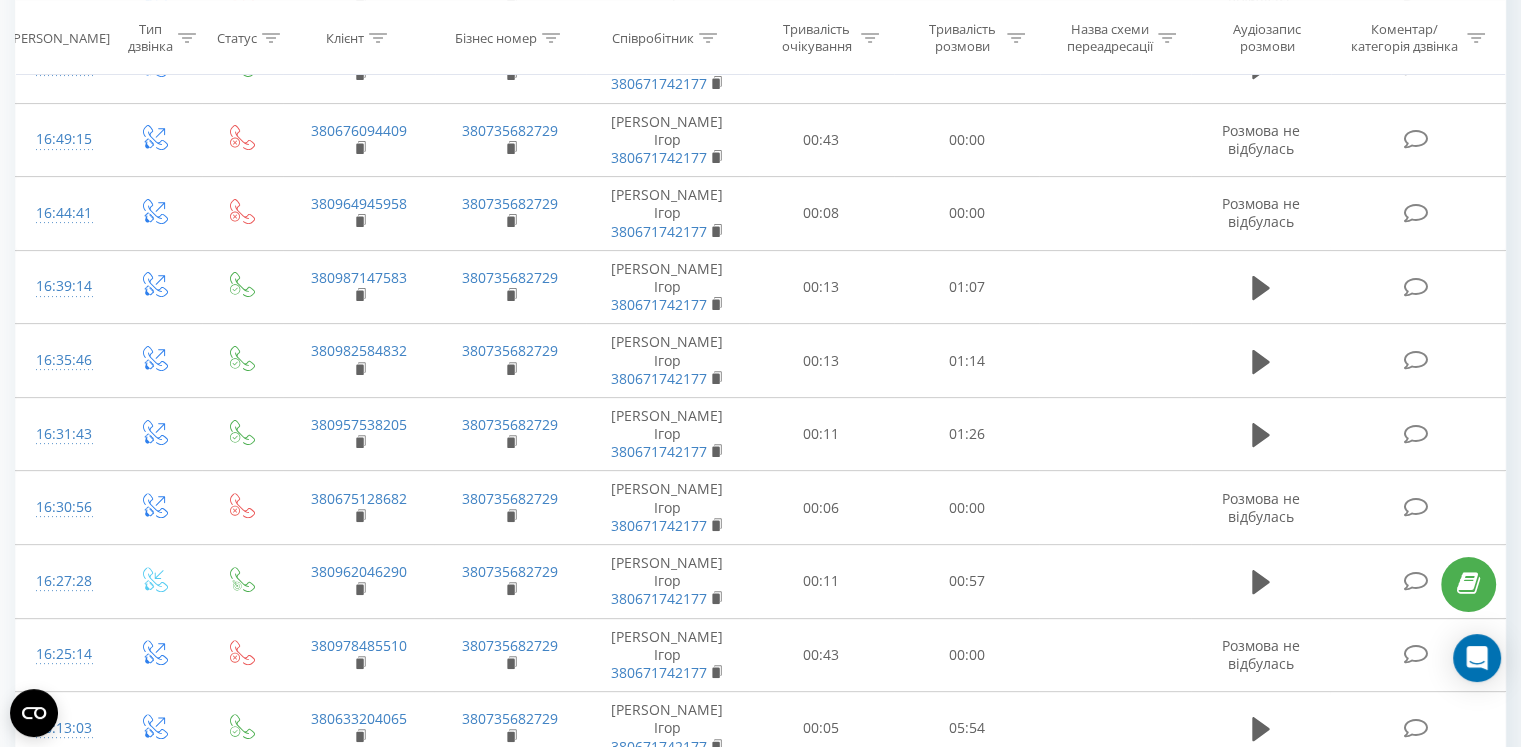 scroll, scrollTop: 0, scrollLeft: 0, axis: both 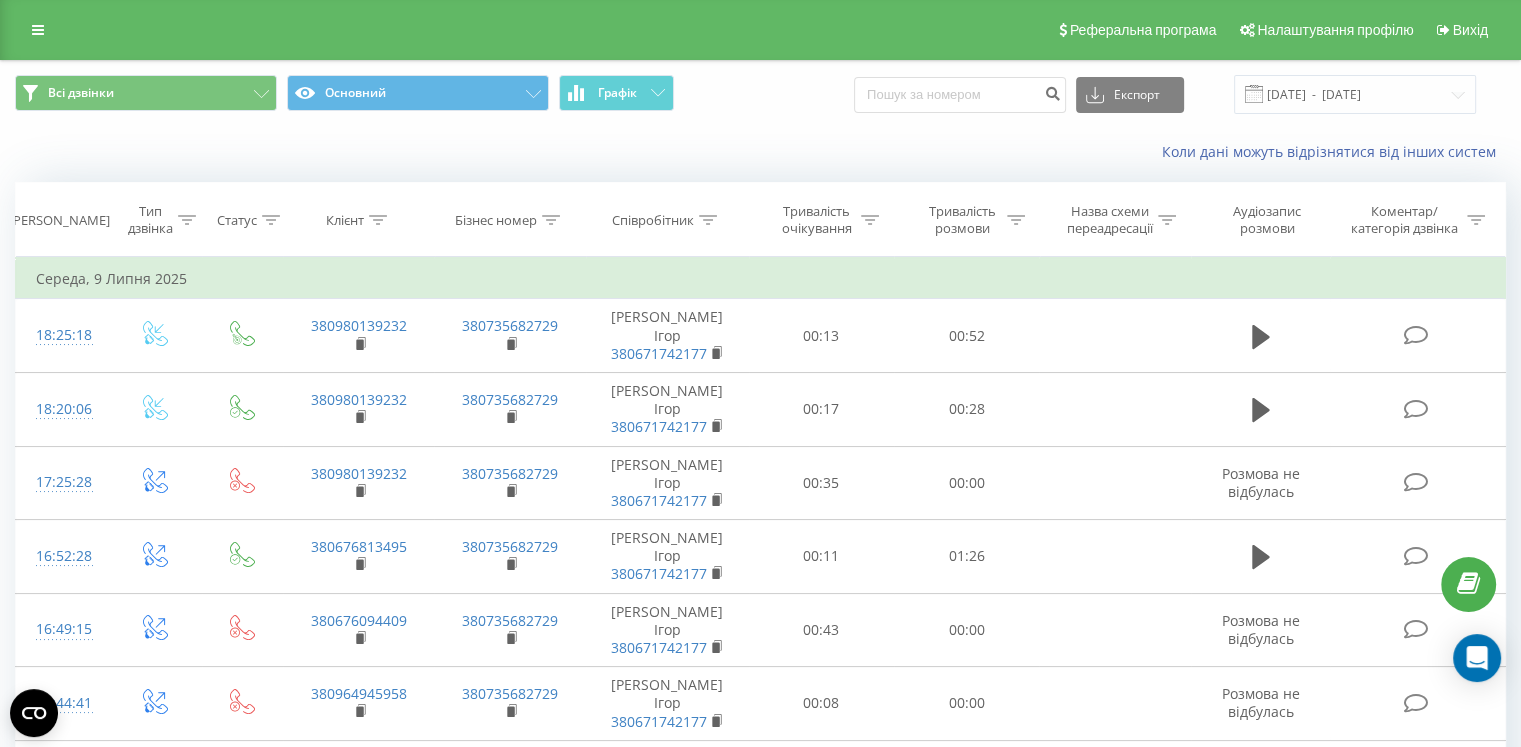 click 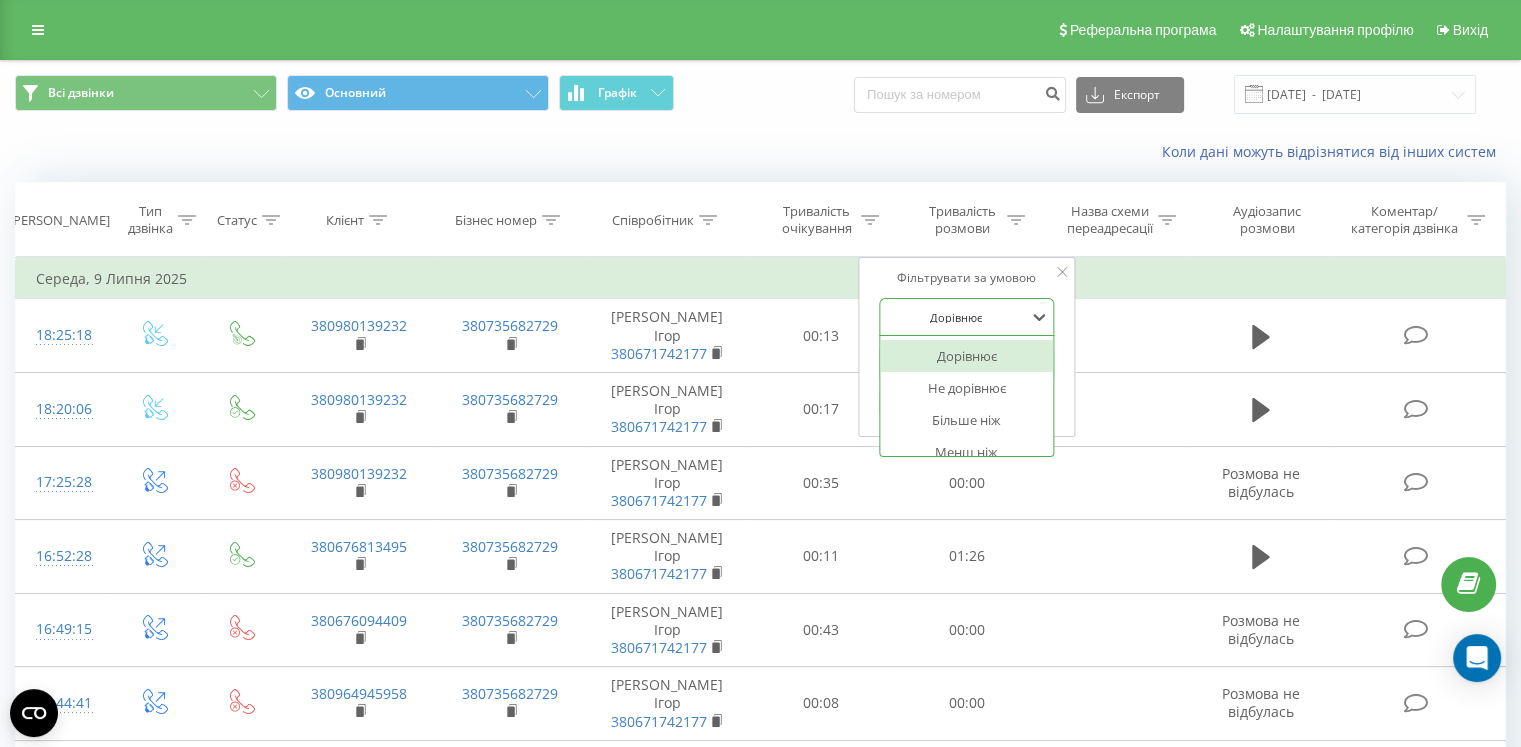 click at bounding box center [956, 317] 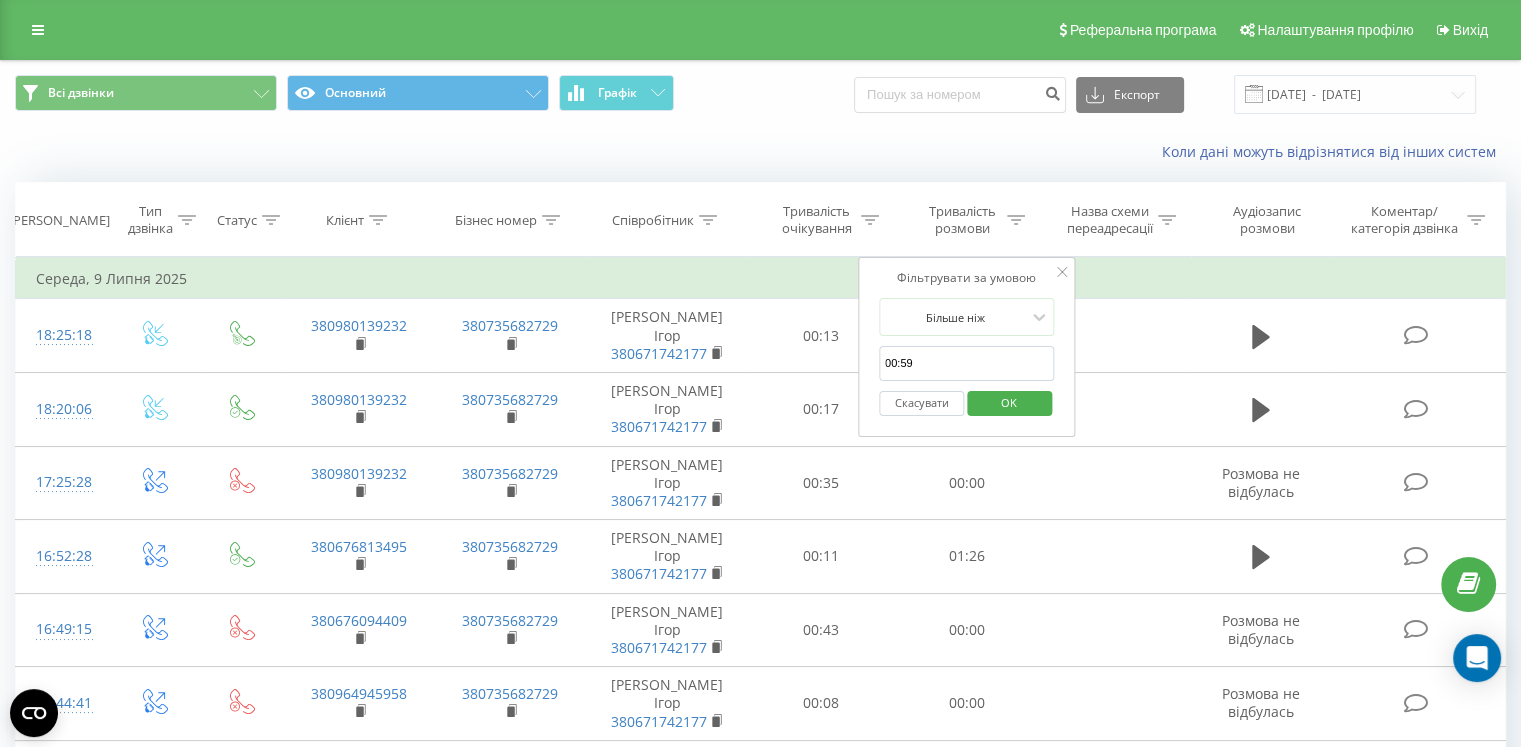 click on "00:59" at bounding box center (967, 363) 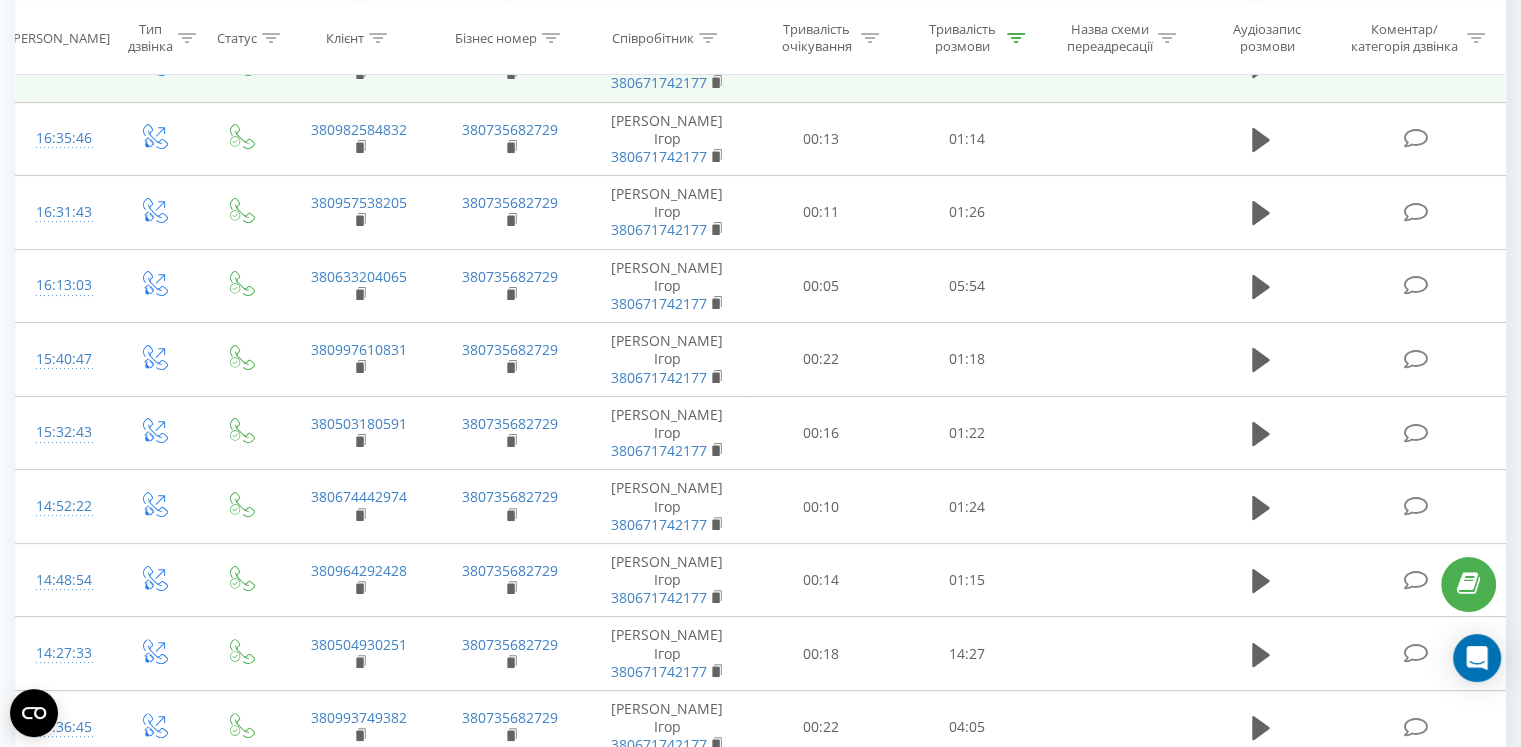 scroll, scrollTop: 0, scrollLeft: 0, axis: both 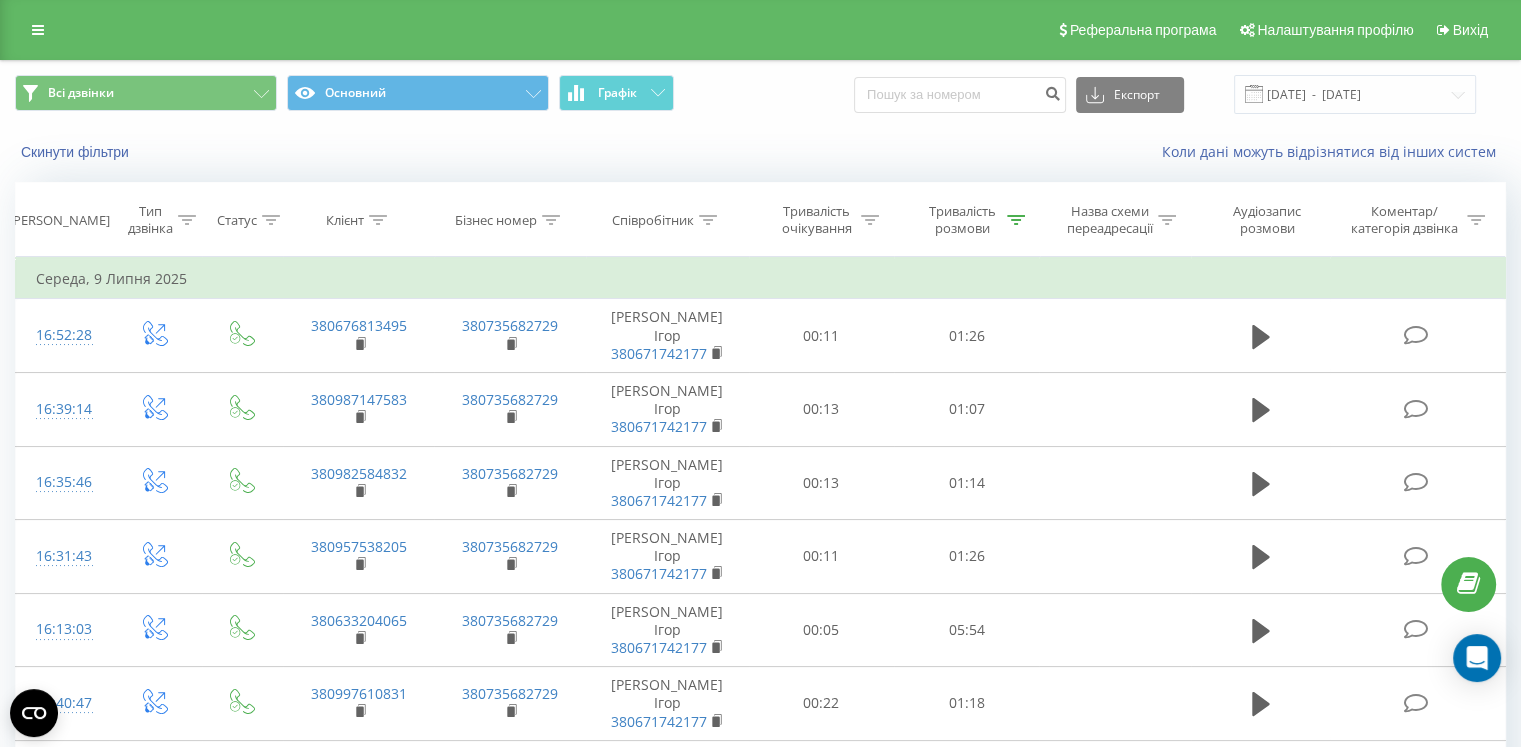 click 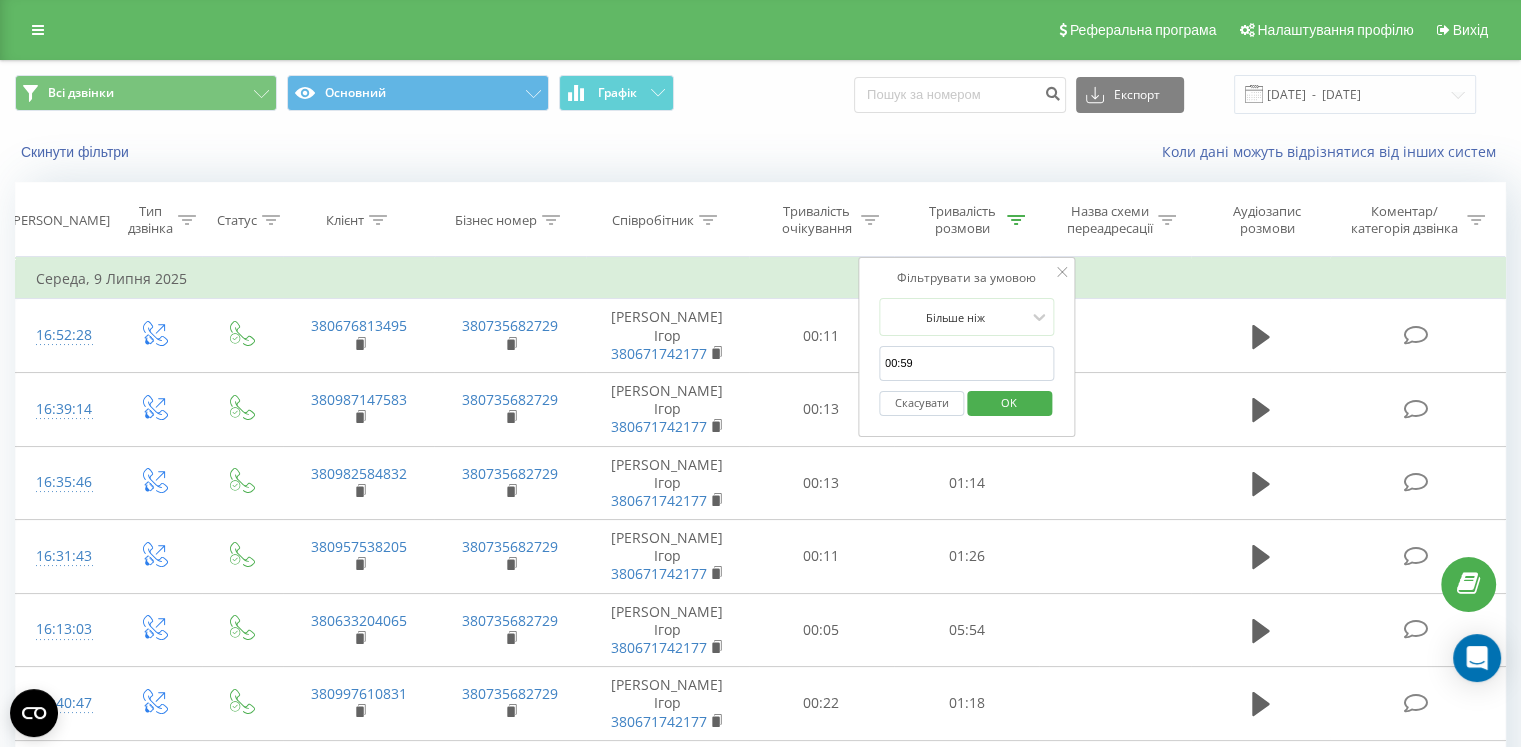 click on "00:59" at bounding box center (967, 363) 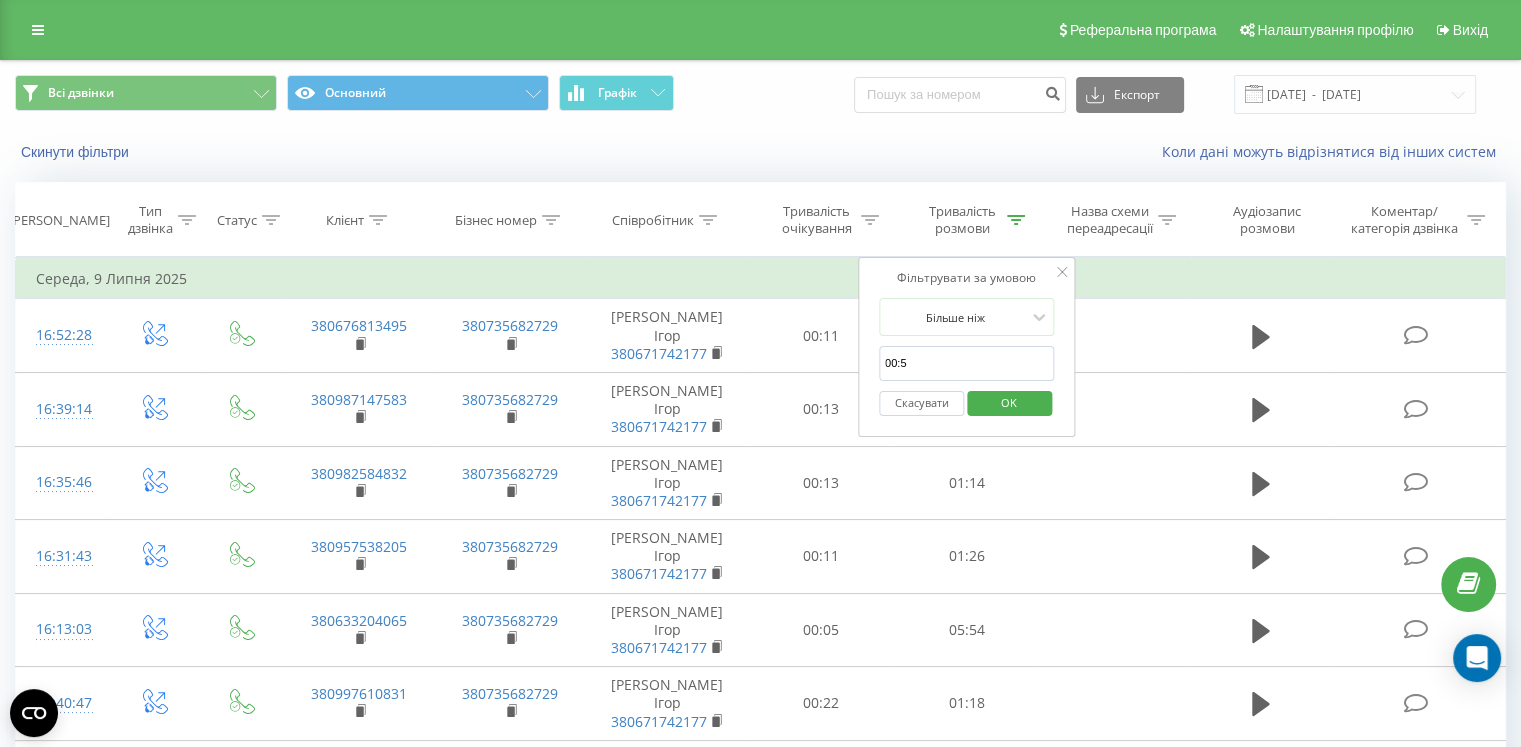 type on "00:50" 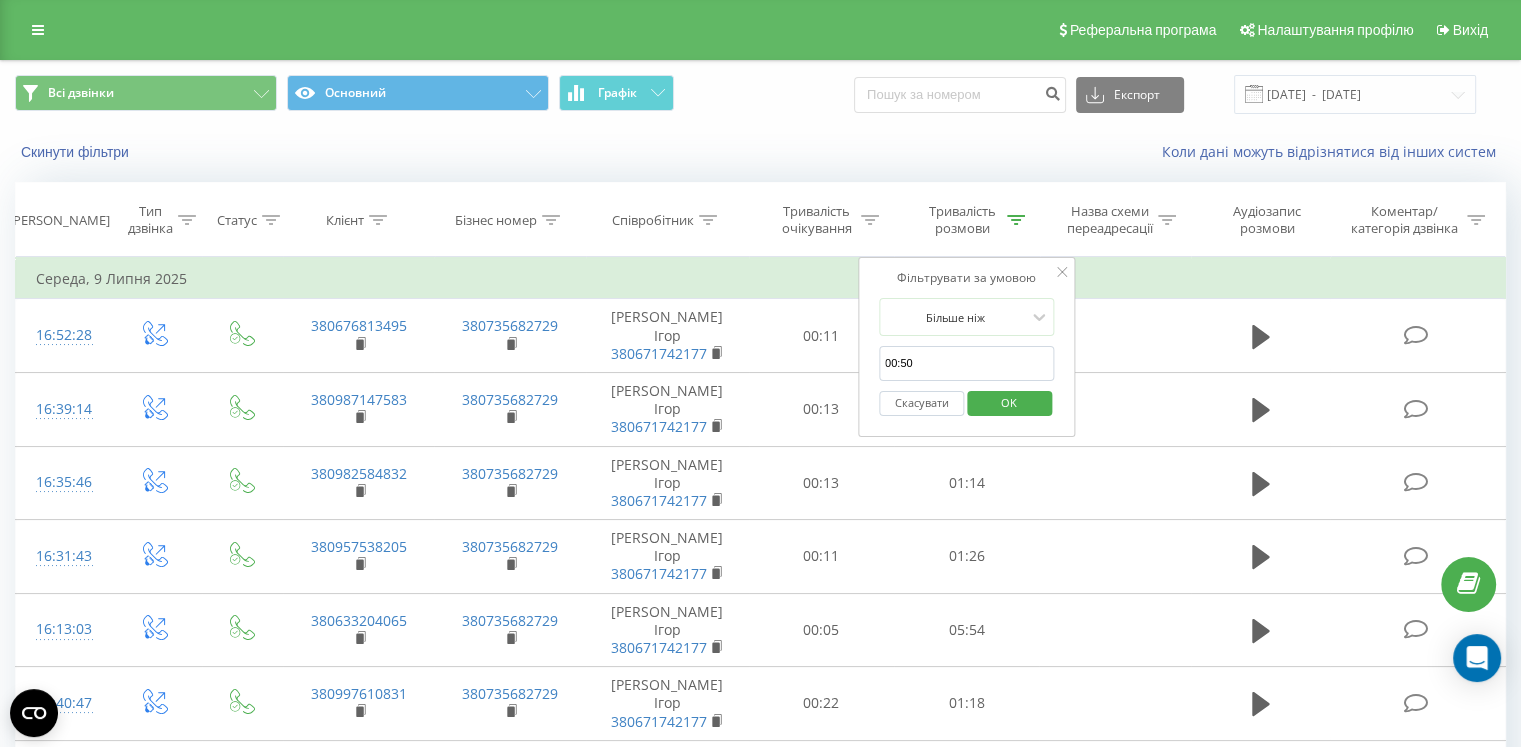click on "OK" at bounding box center [1009, 402] 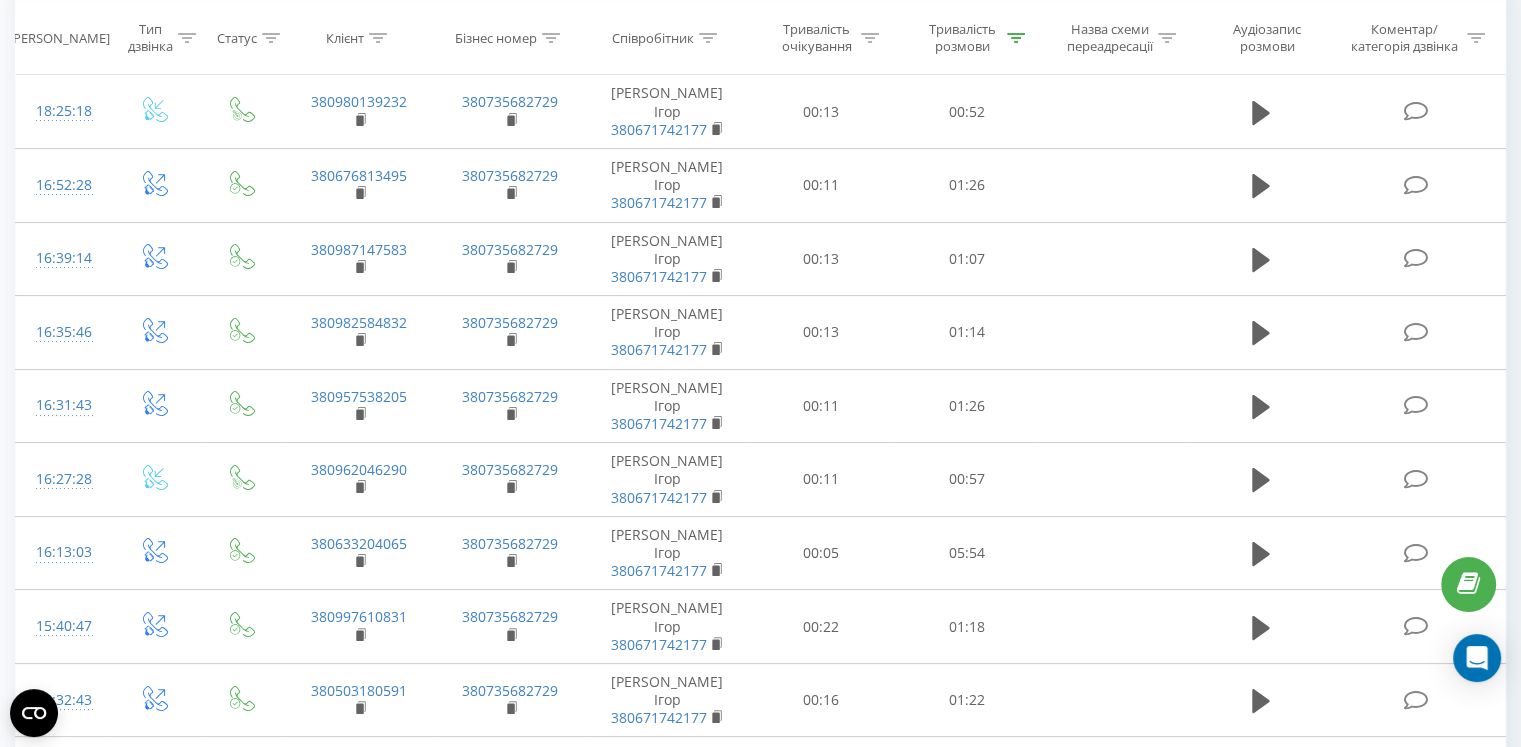 scroll, scrollTop: 0, scrollLeft: 0, axis: both 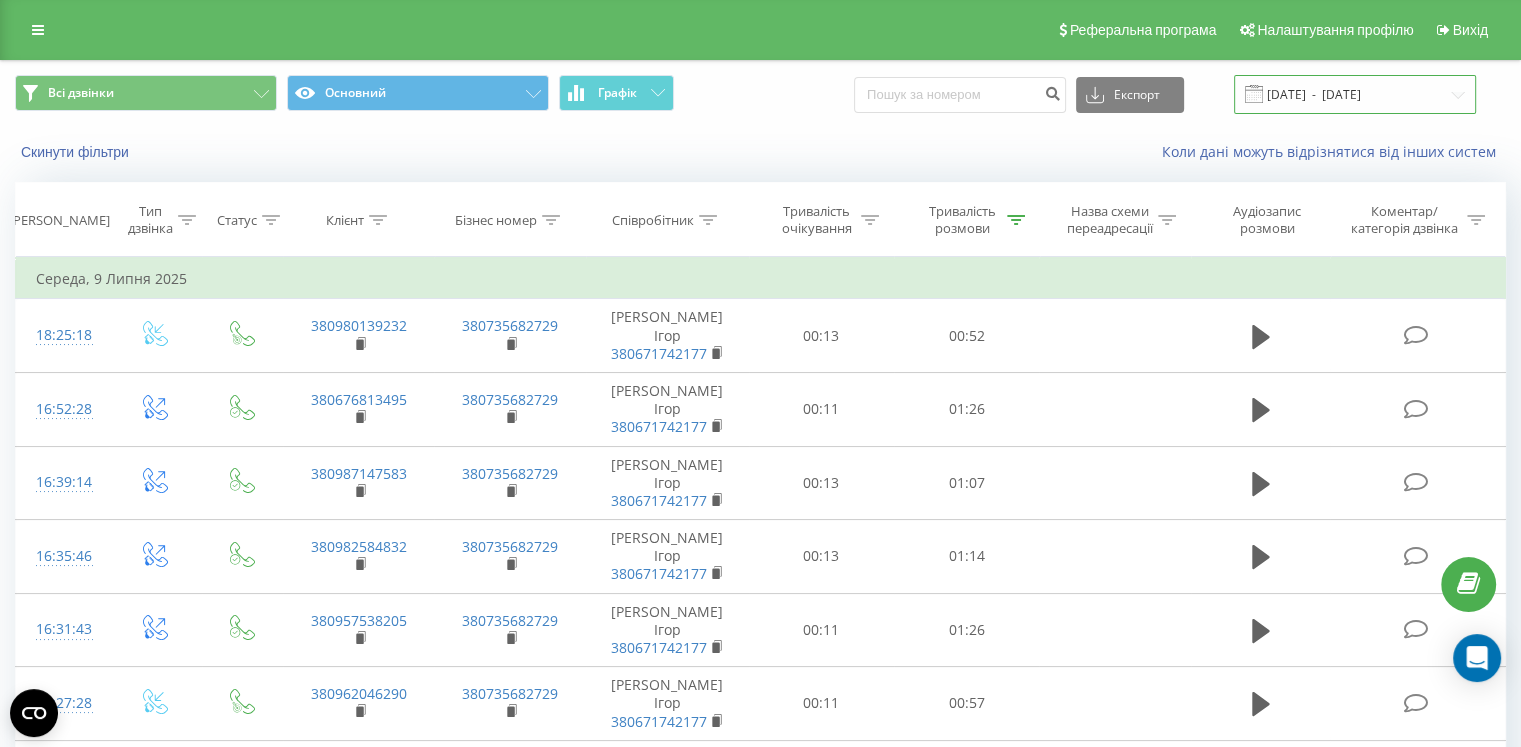 click on "09.07.2025  -  09.07.2025" at bounding box center [1355, 94] 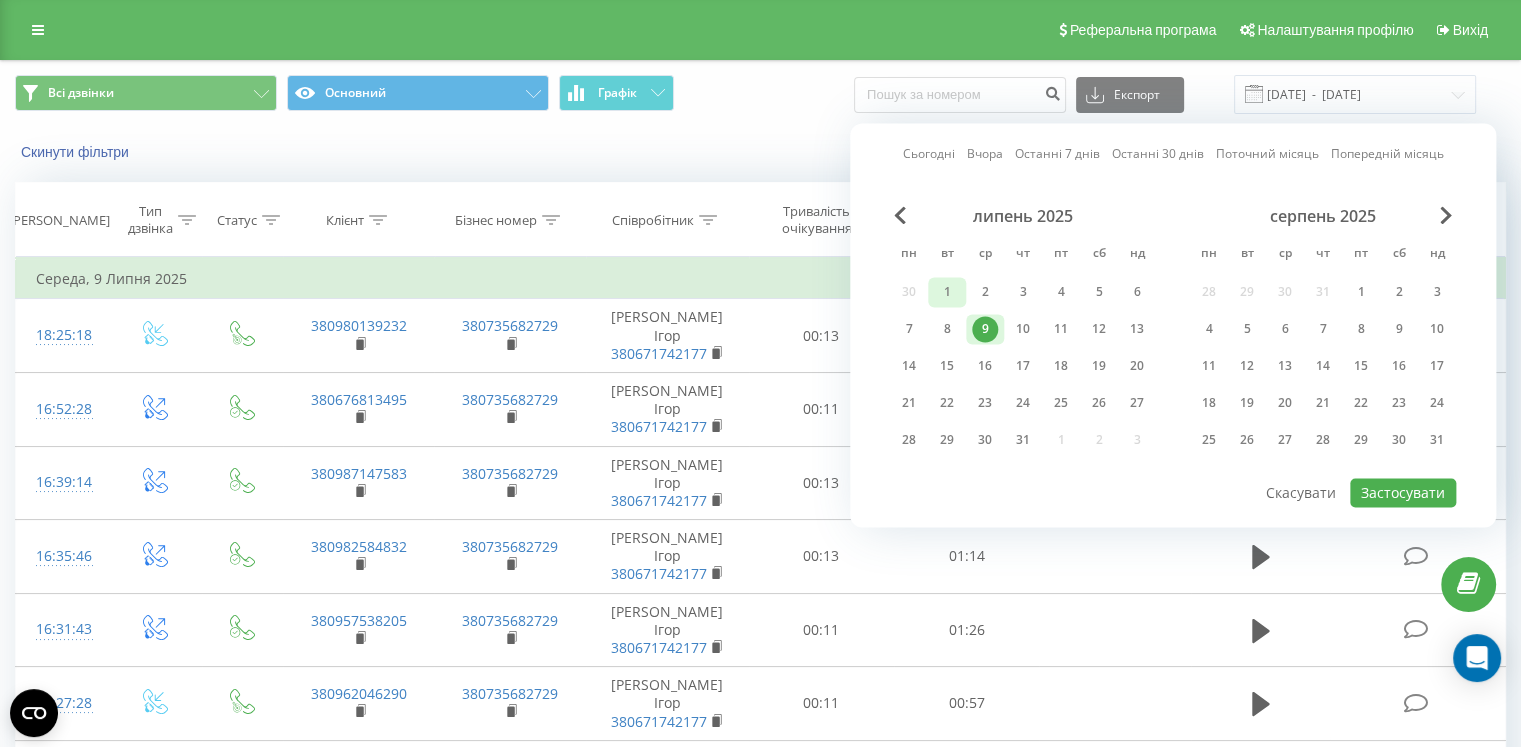 click on "1" at bounding box center (947, 292) 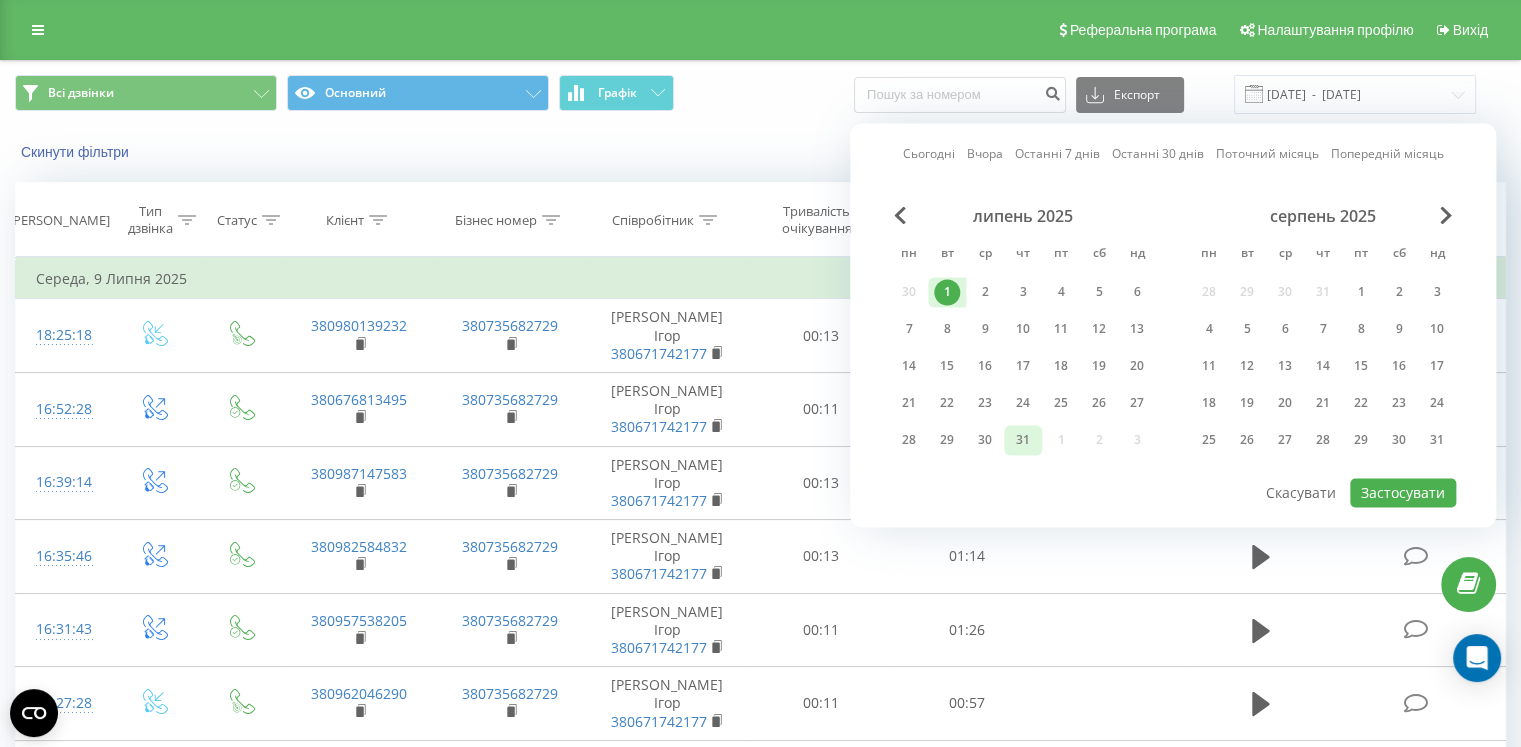 click on "31" at bounding box center [1023, 440] 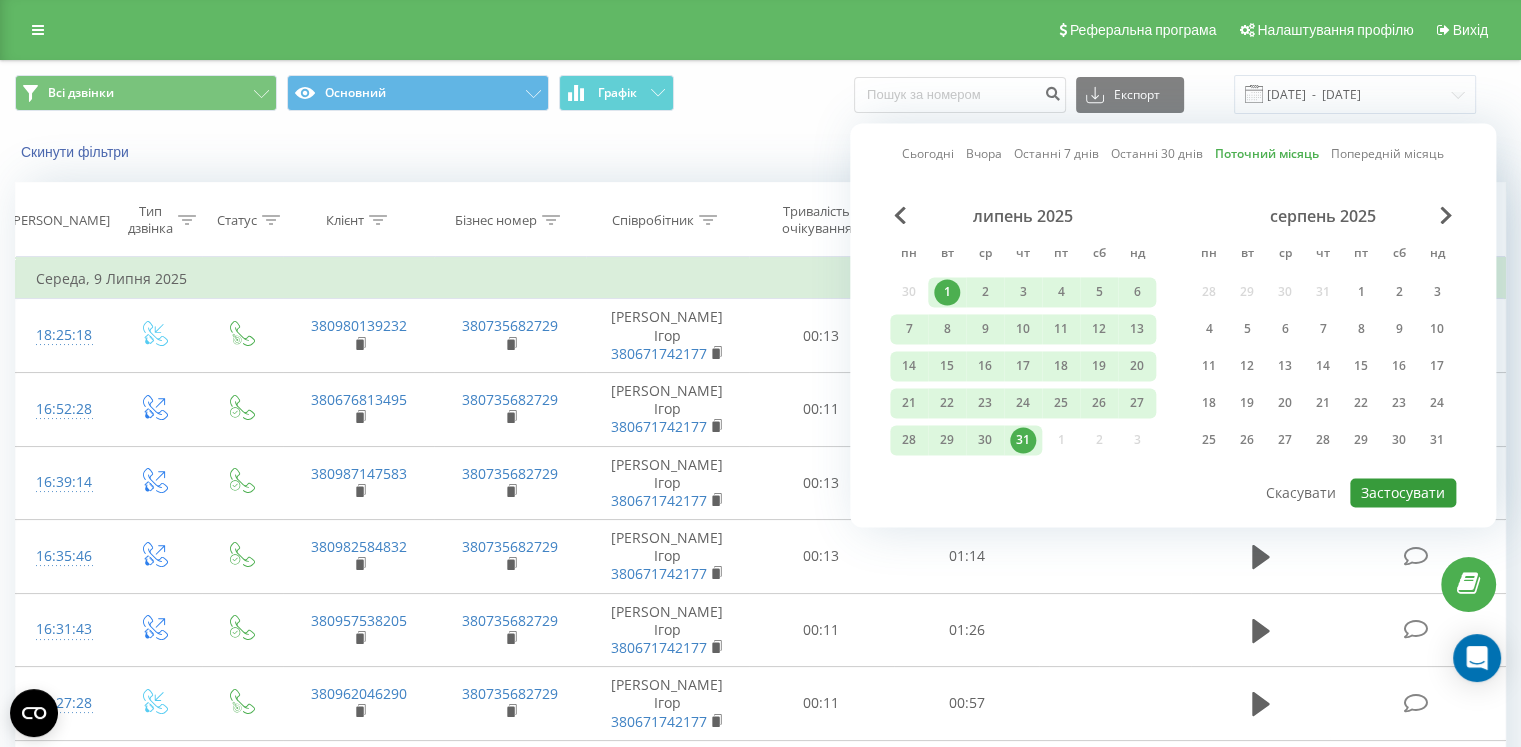 click on "Застосувати" at bounding box center (1403, 492) 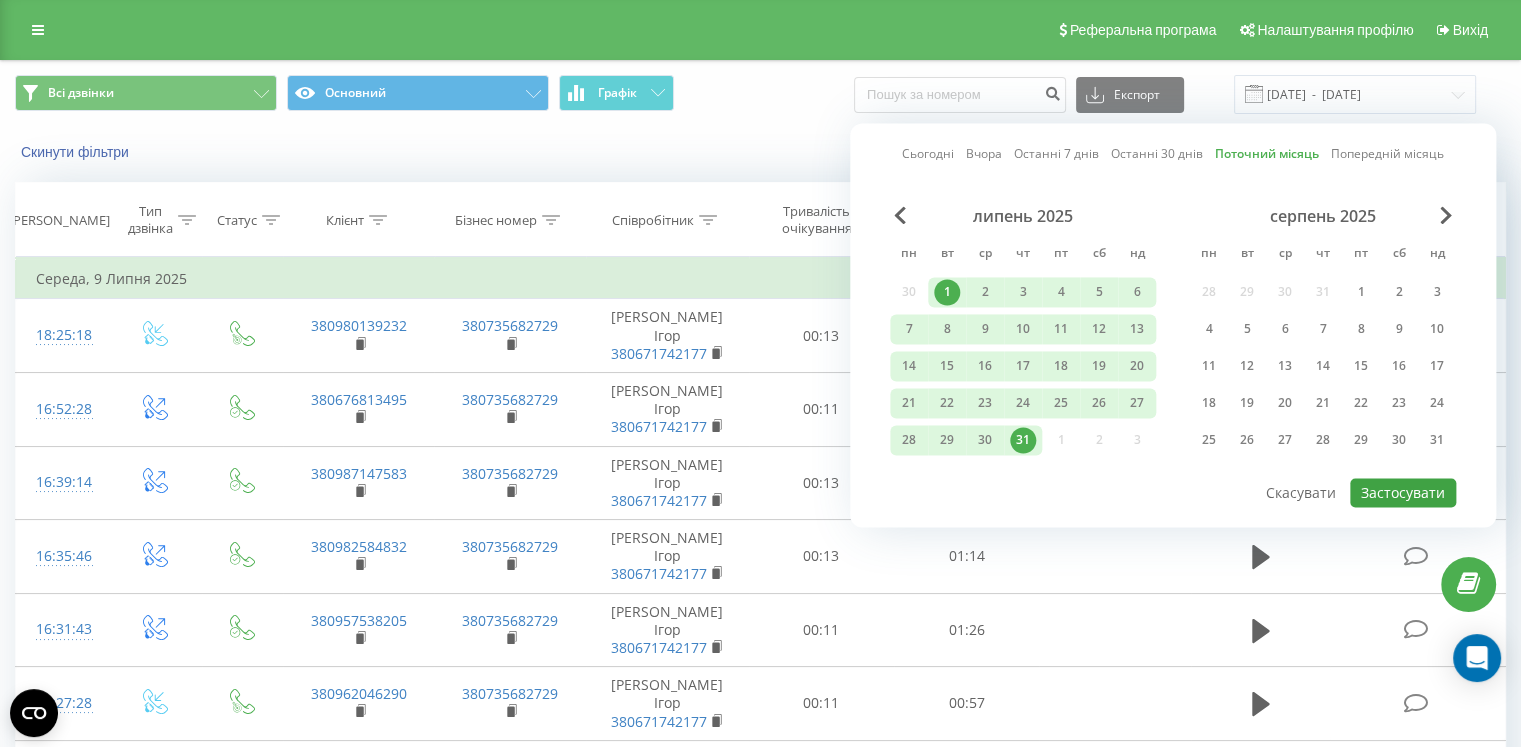 type on "[DATE]  -  [DATE]" 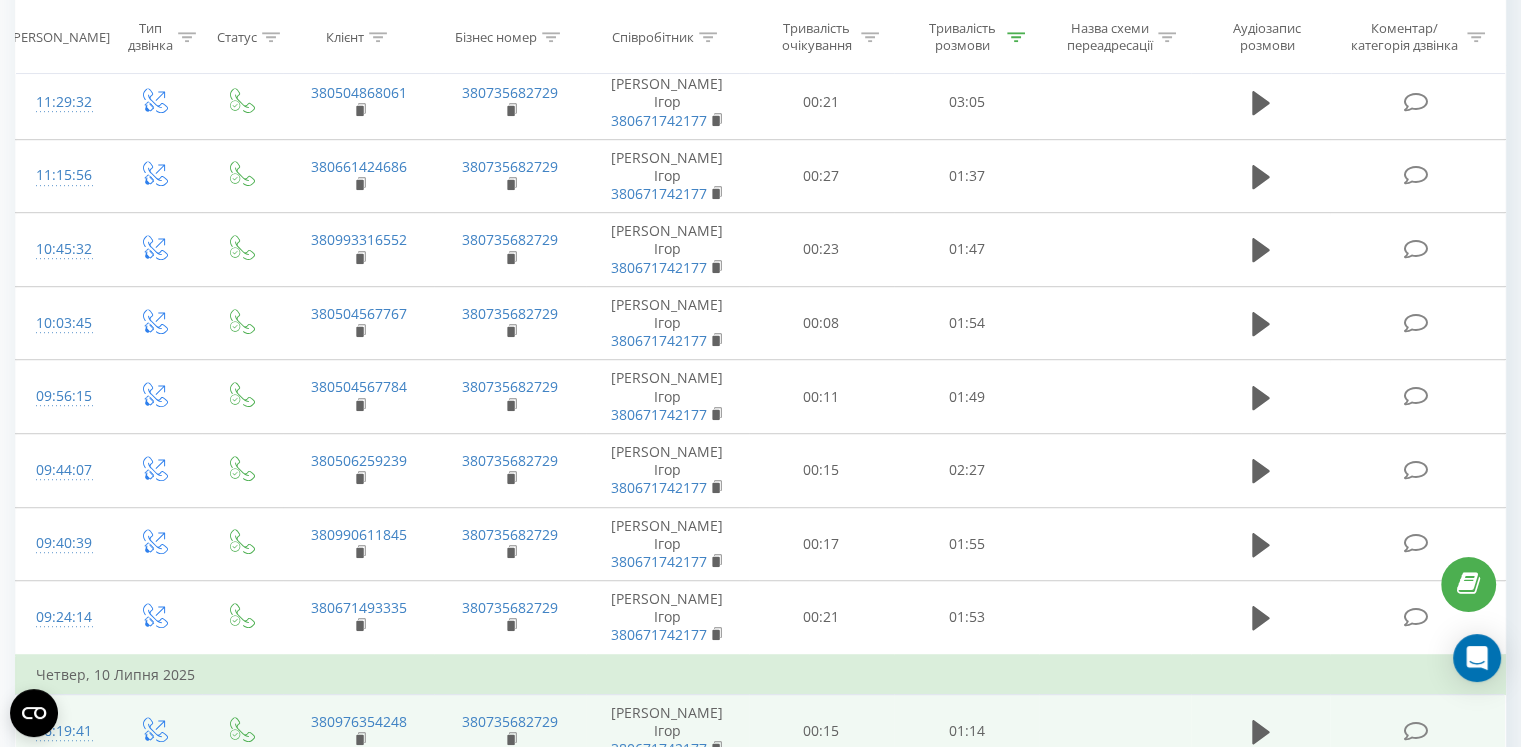 scroll, scrollTop: 0, scrollLeft: 0, axis: both 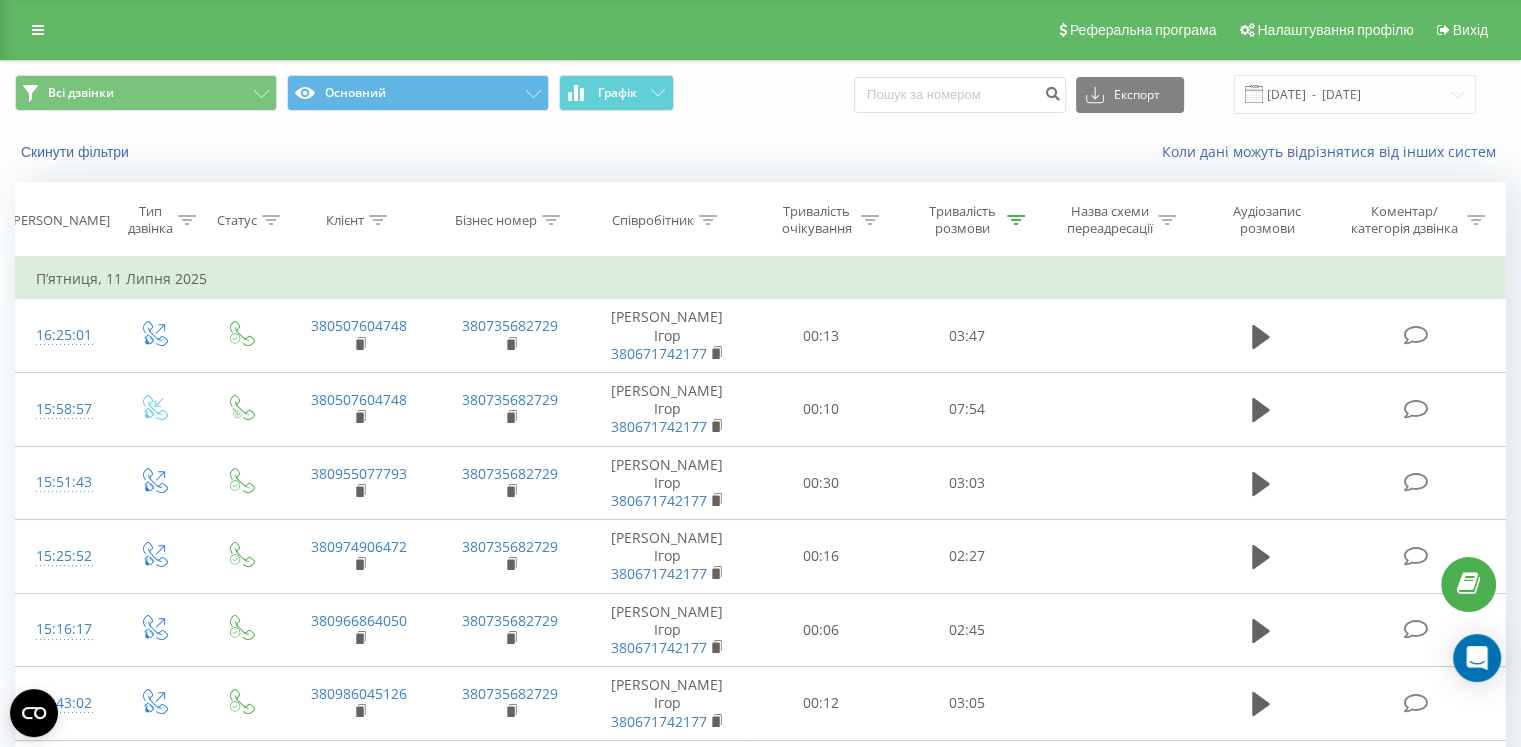 click 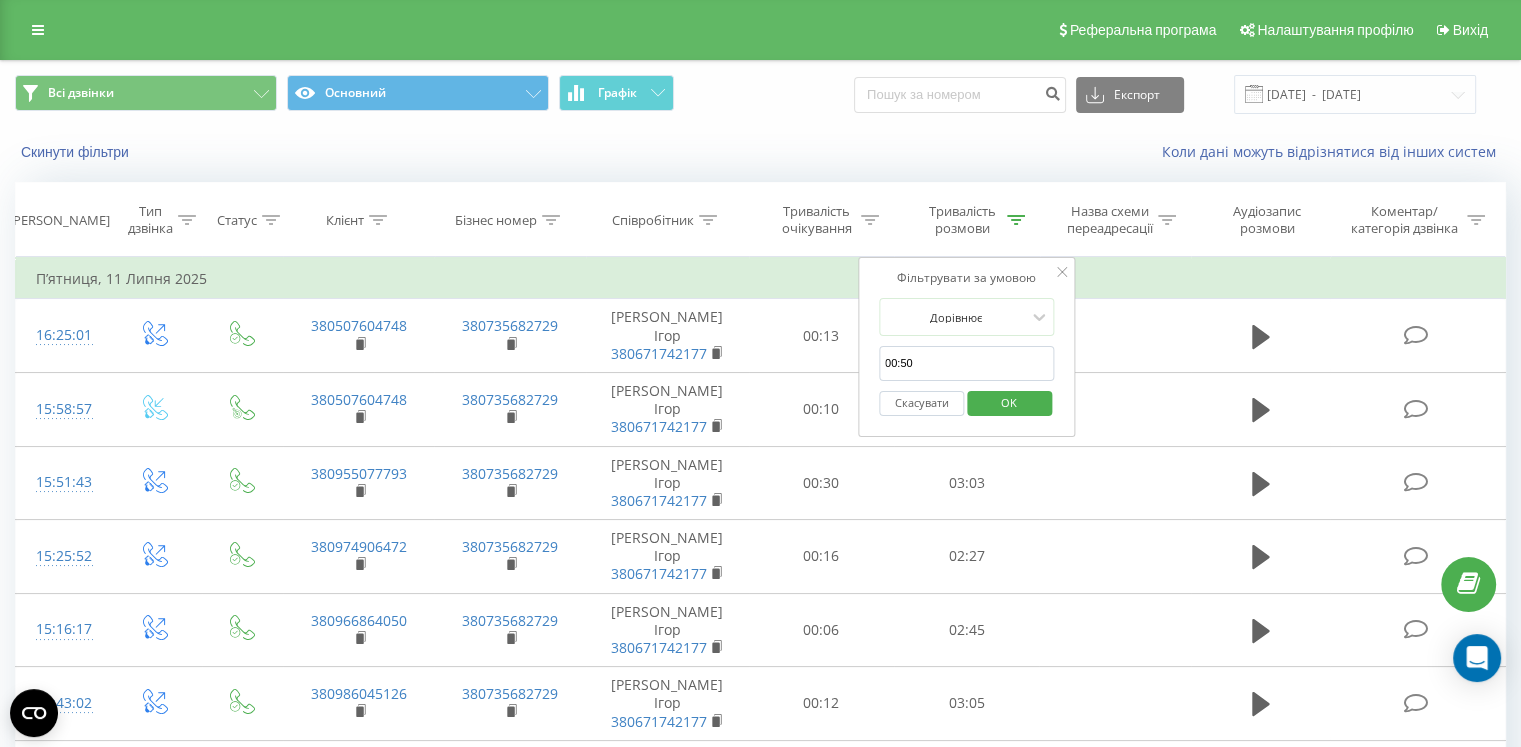 click on "00:50" at bounding box center [967, 363] 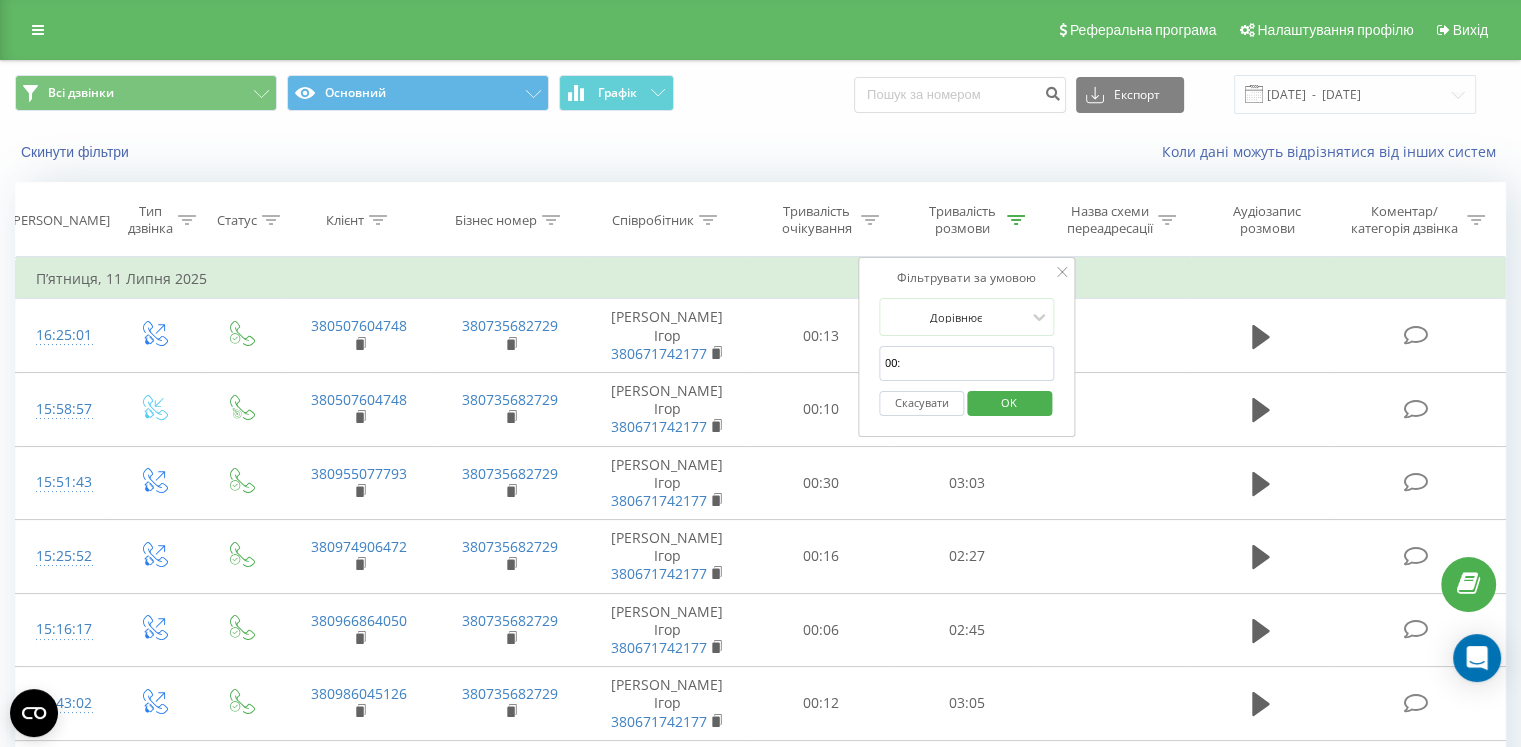 type on "00:59" 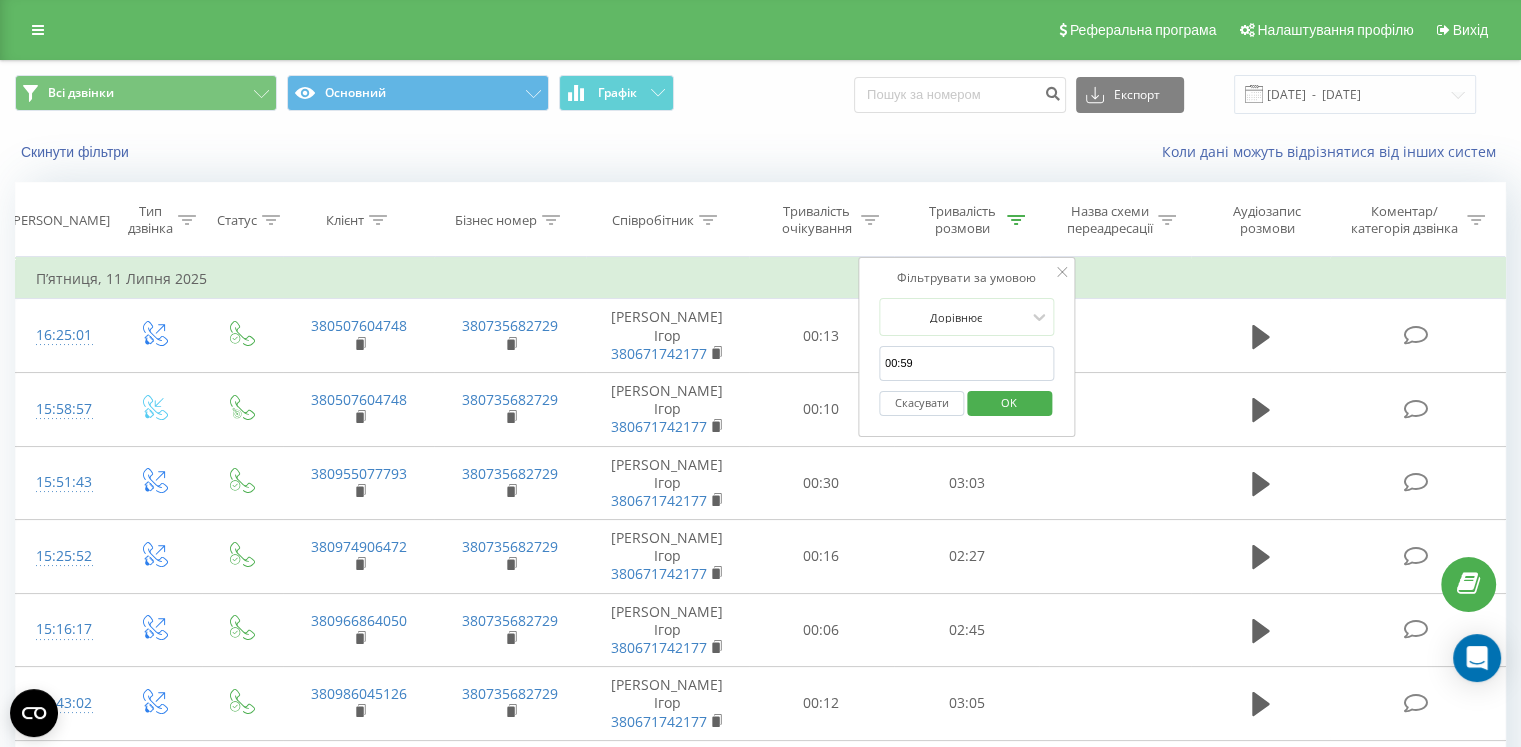 click on "OK" at bounding box center [1009, 402] 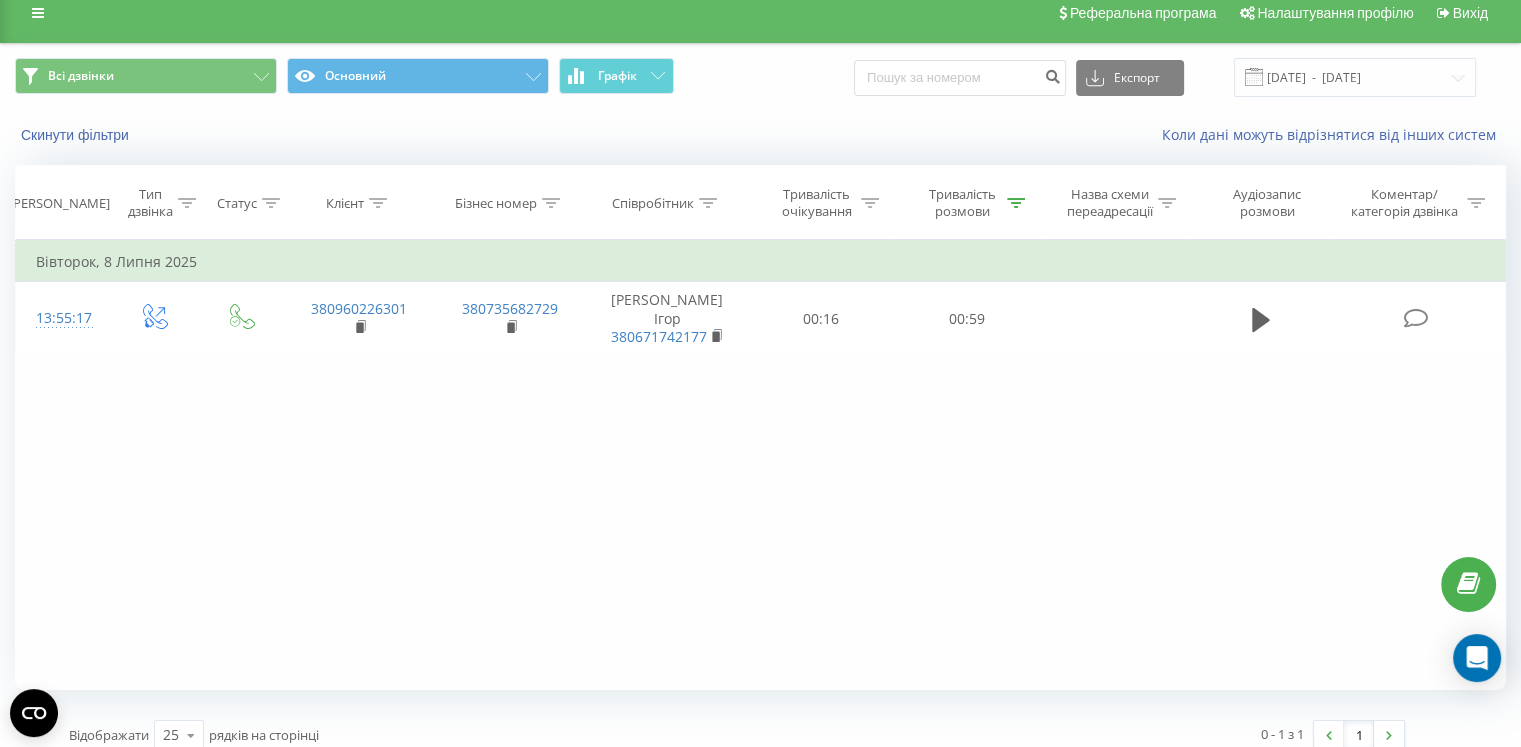 scroll, scrollTop: 0, scrollLeft: 0, axis: both 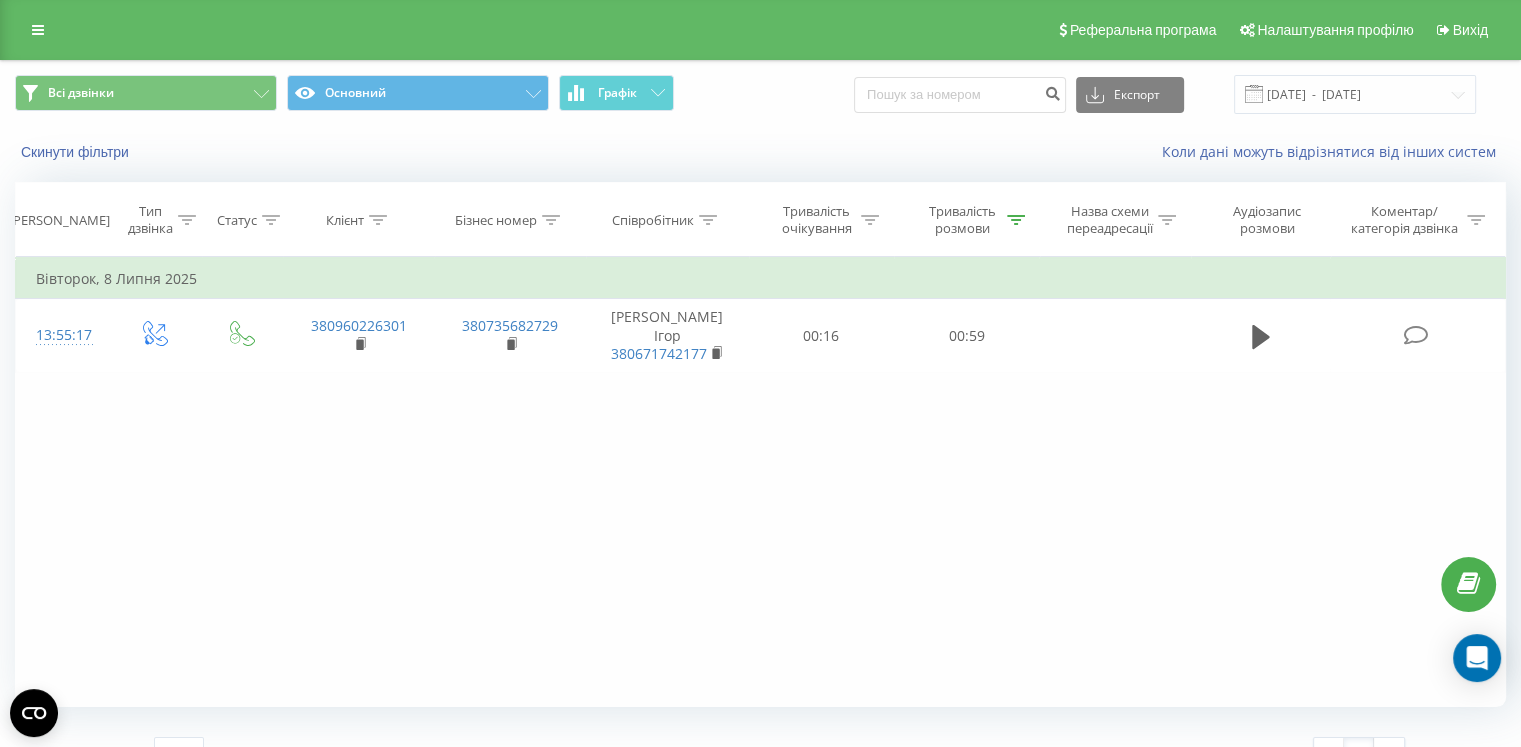 click 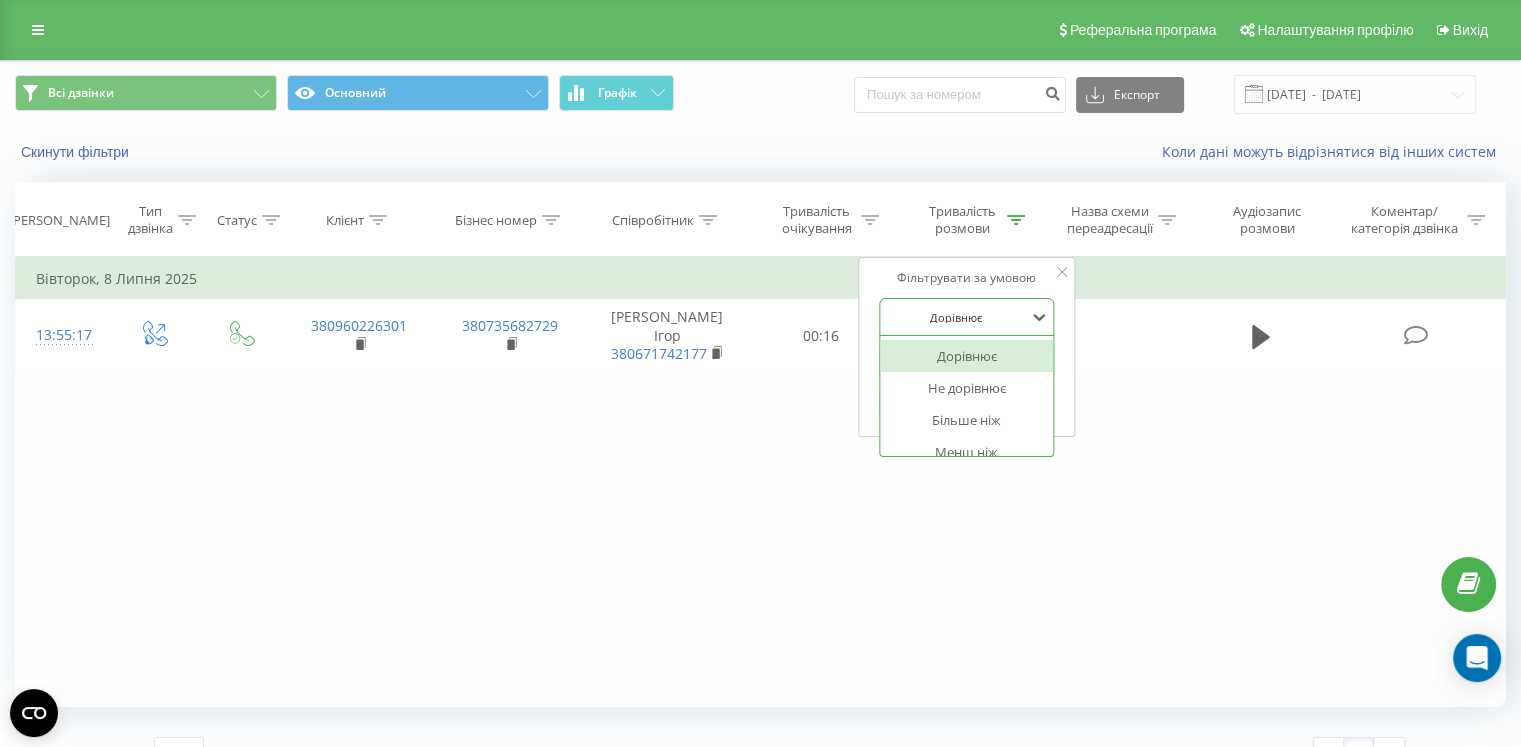 click at bounding box center [956, 317] 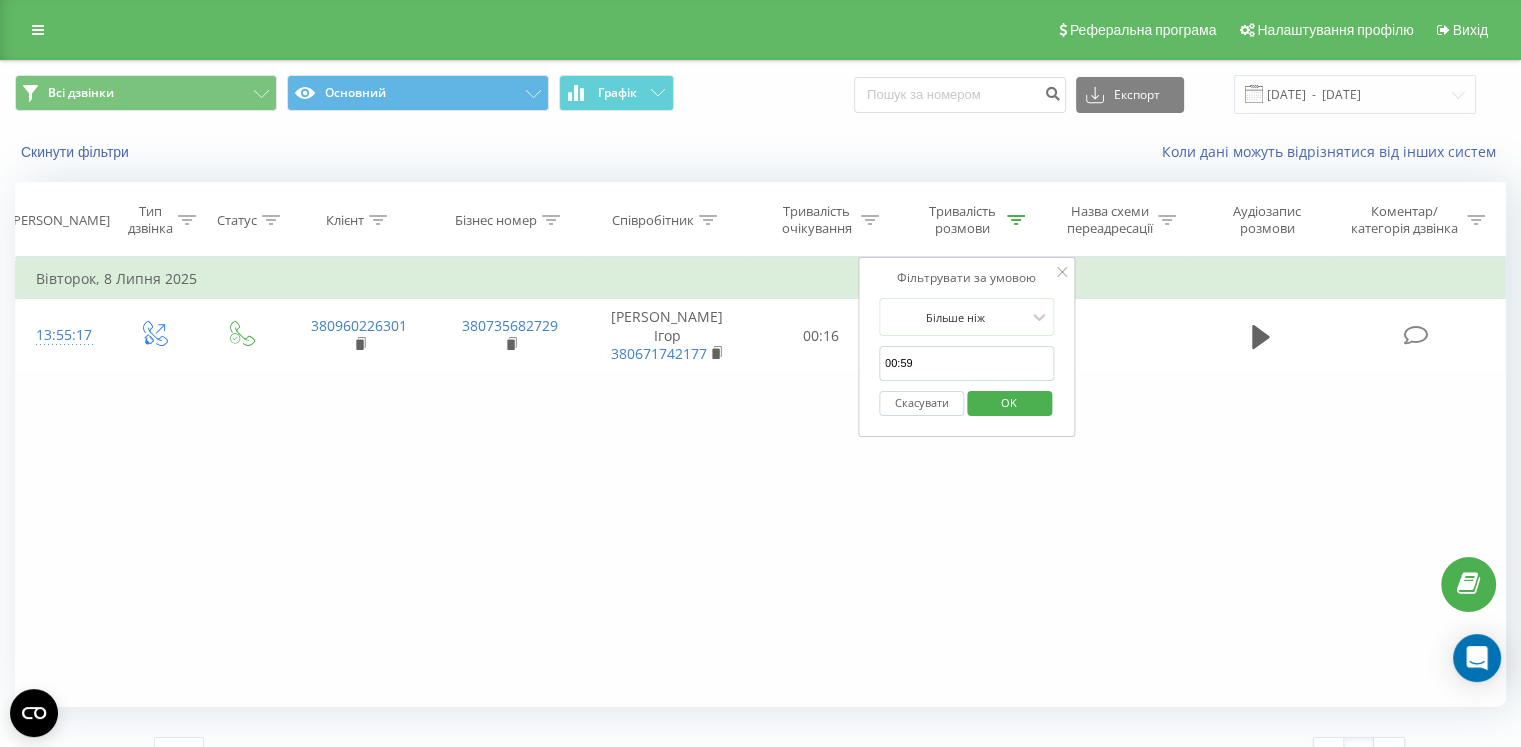 click on "OK" at bounding box center (1009, 402) 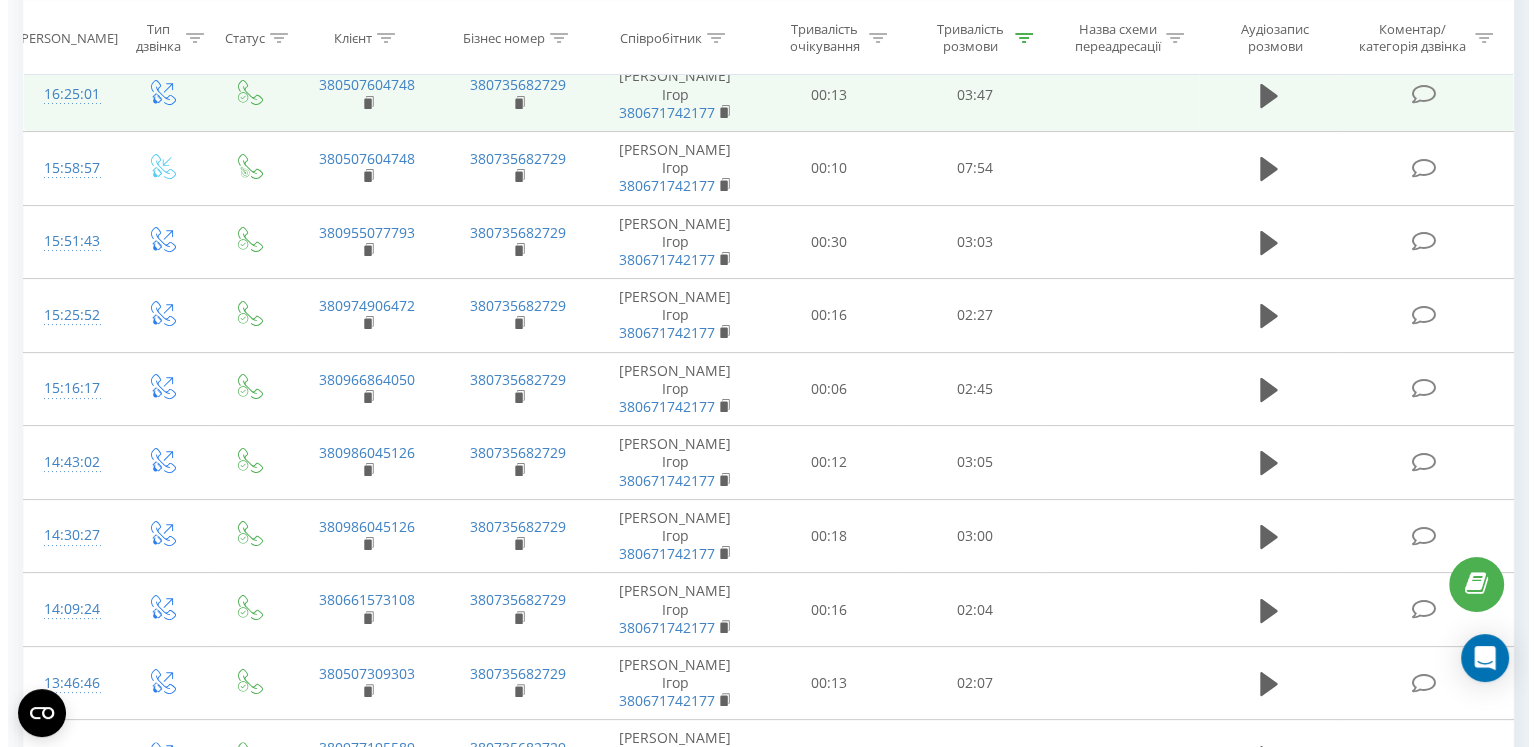 scroll, scrollTop: 0, scrollLeft: 0, axis: both 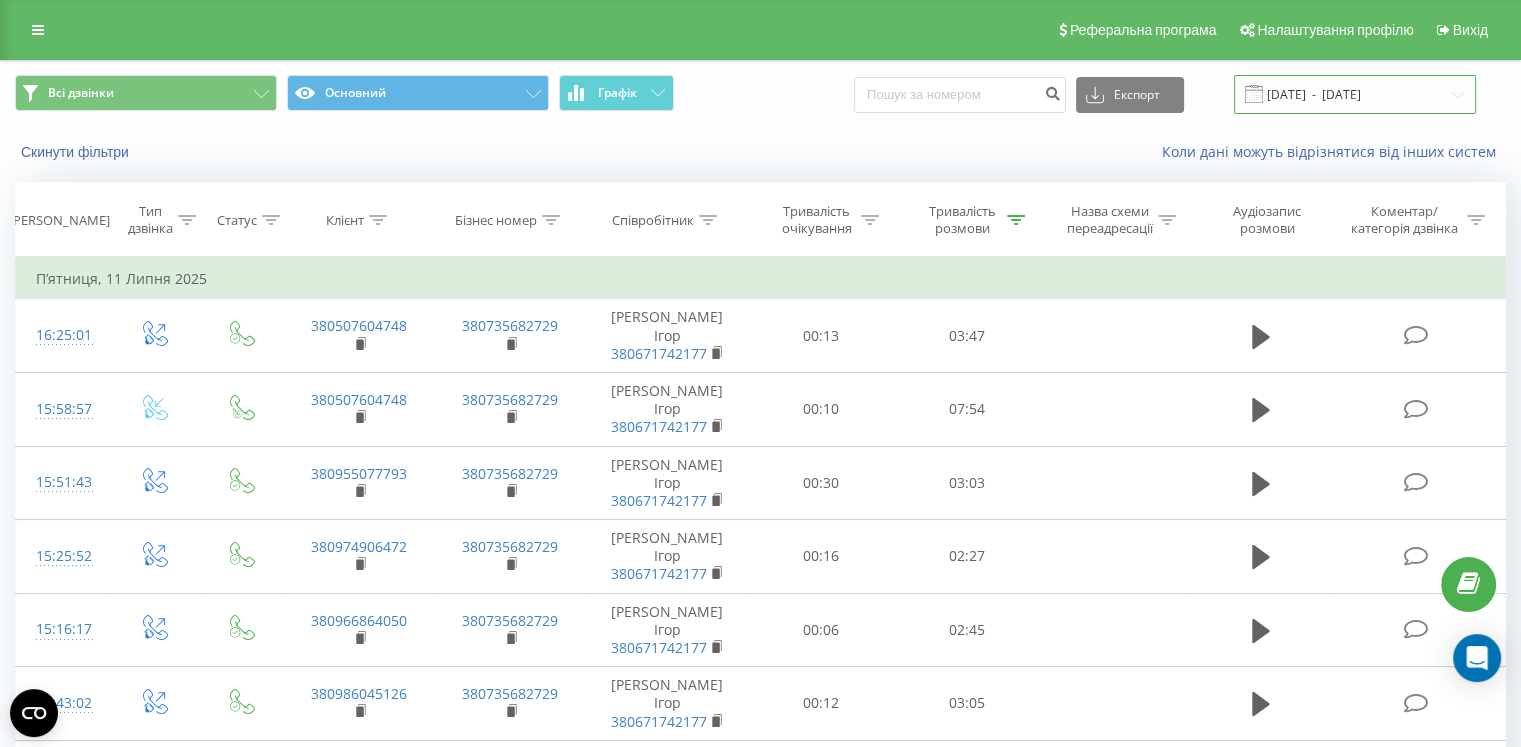 click on "[DATE]  -  [DATE]" at bounding box center [1355, 94] 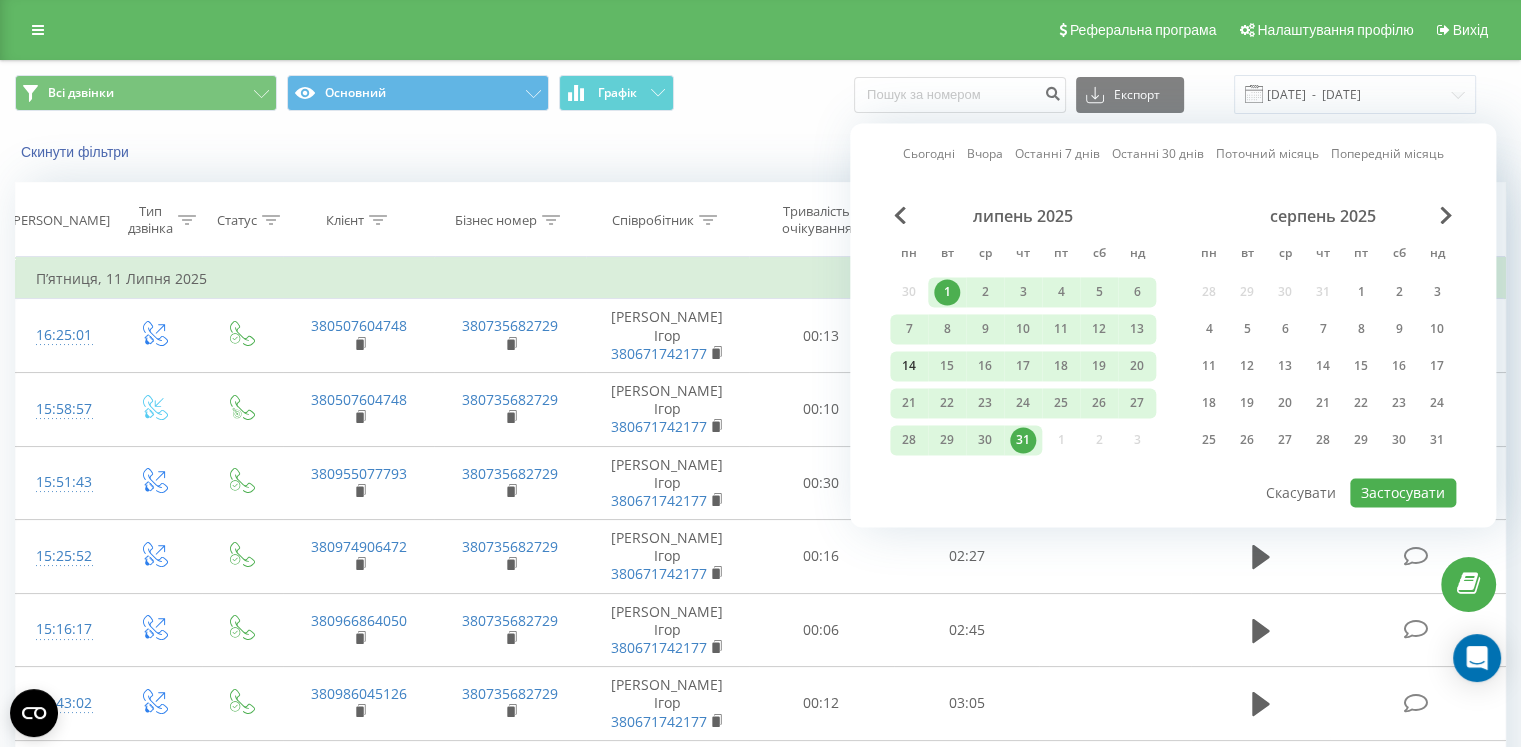 click on "14" at bounding box center [909, 366] 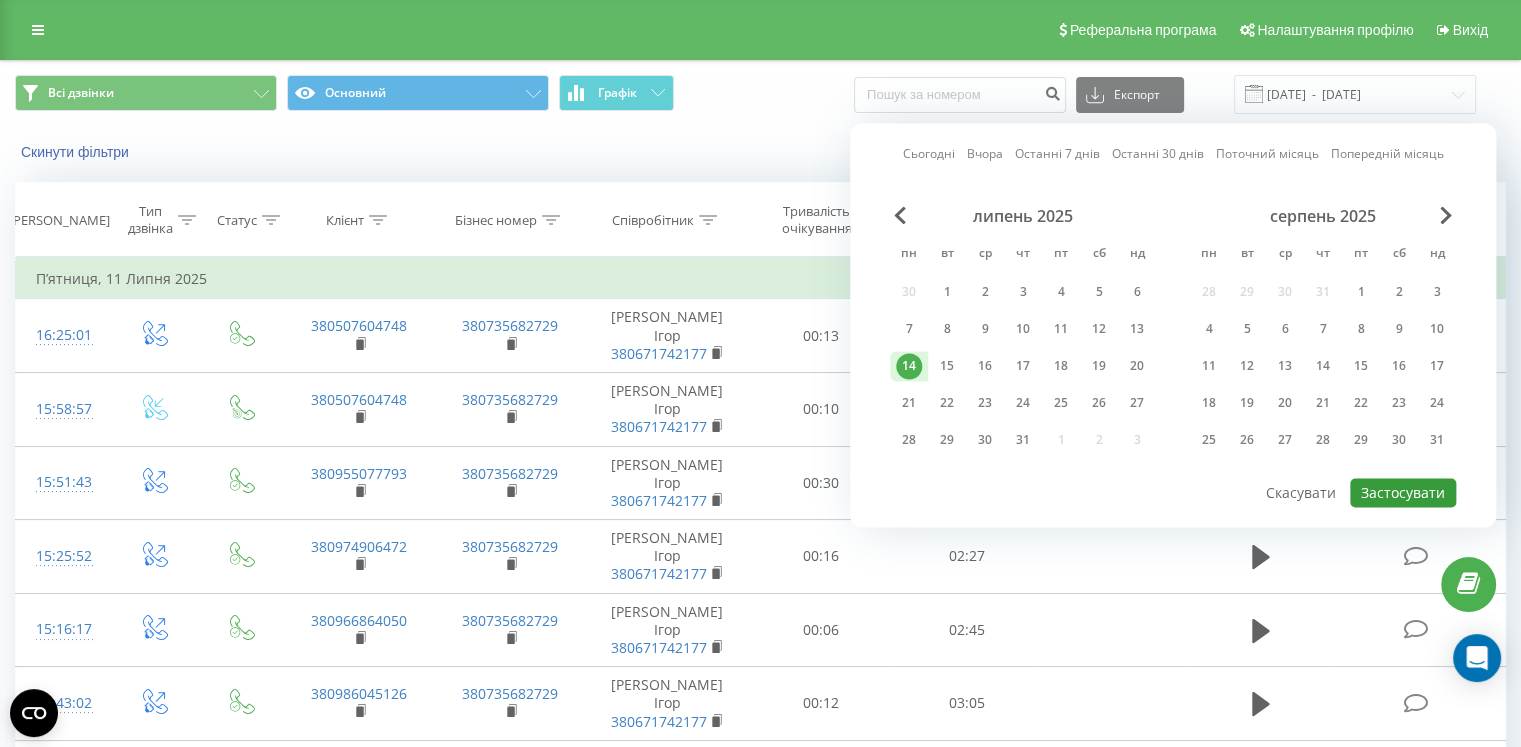 click on "Застосувати" at bounding box center [1403, 492] 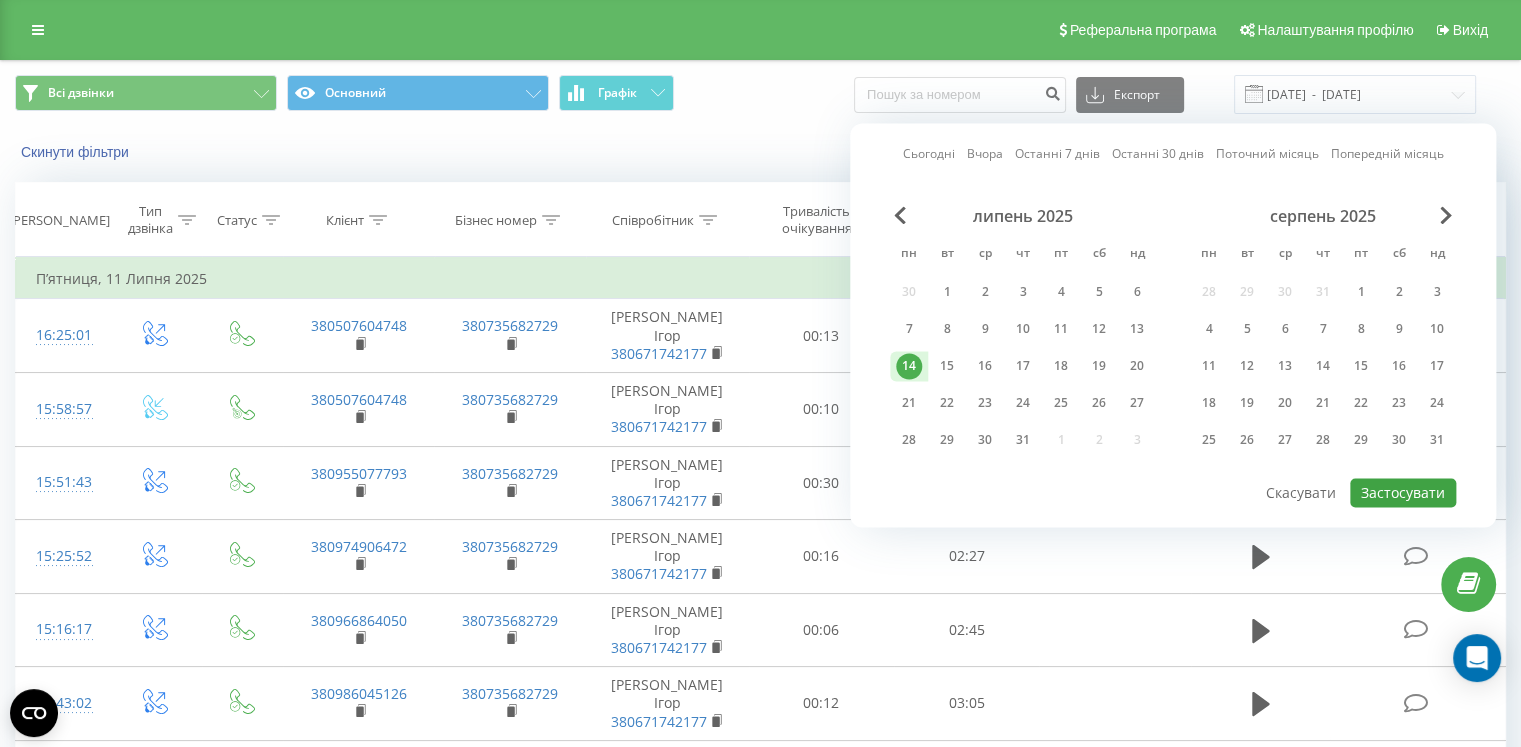 type on "14.07.2025  -  14.07.2025" 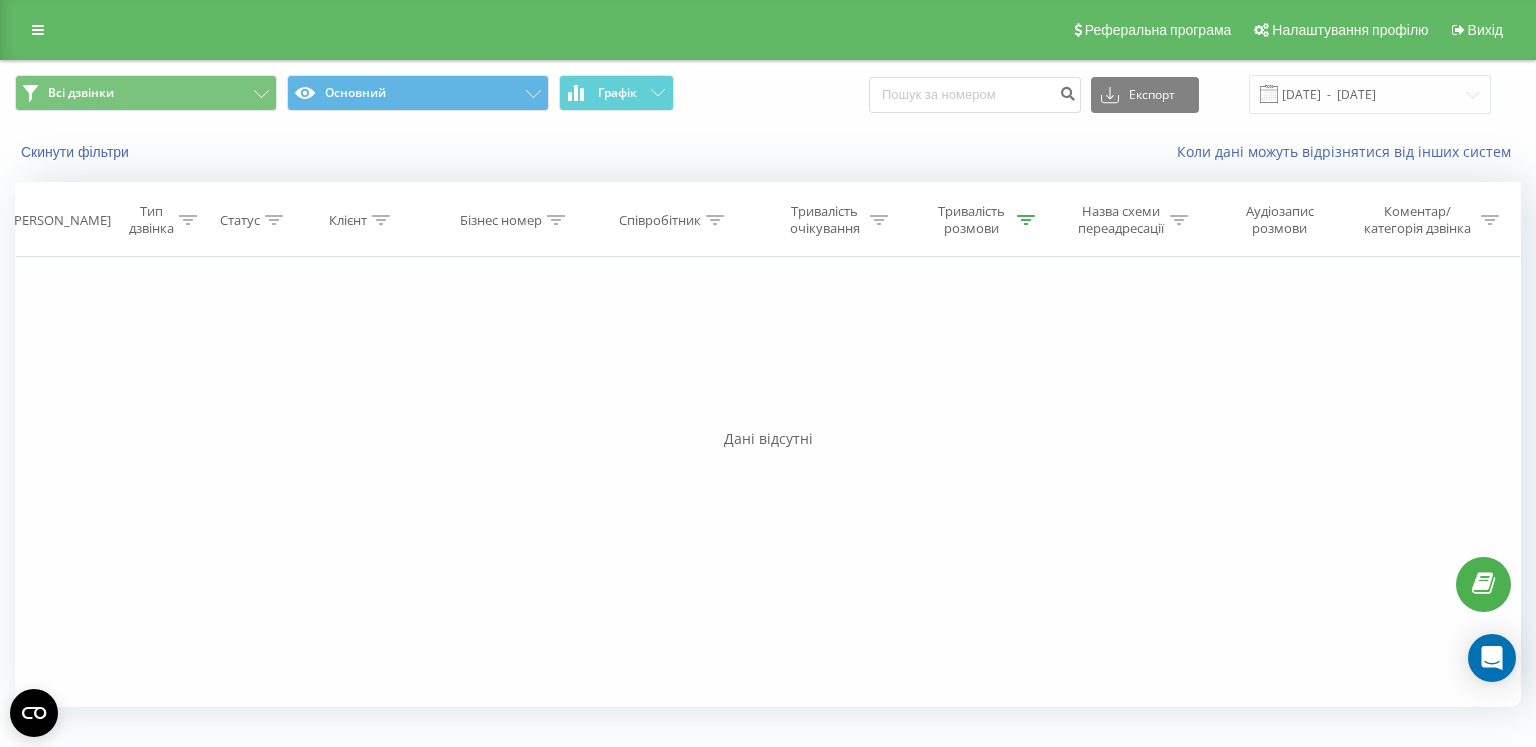 click 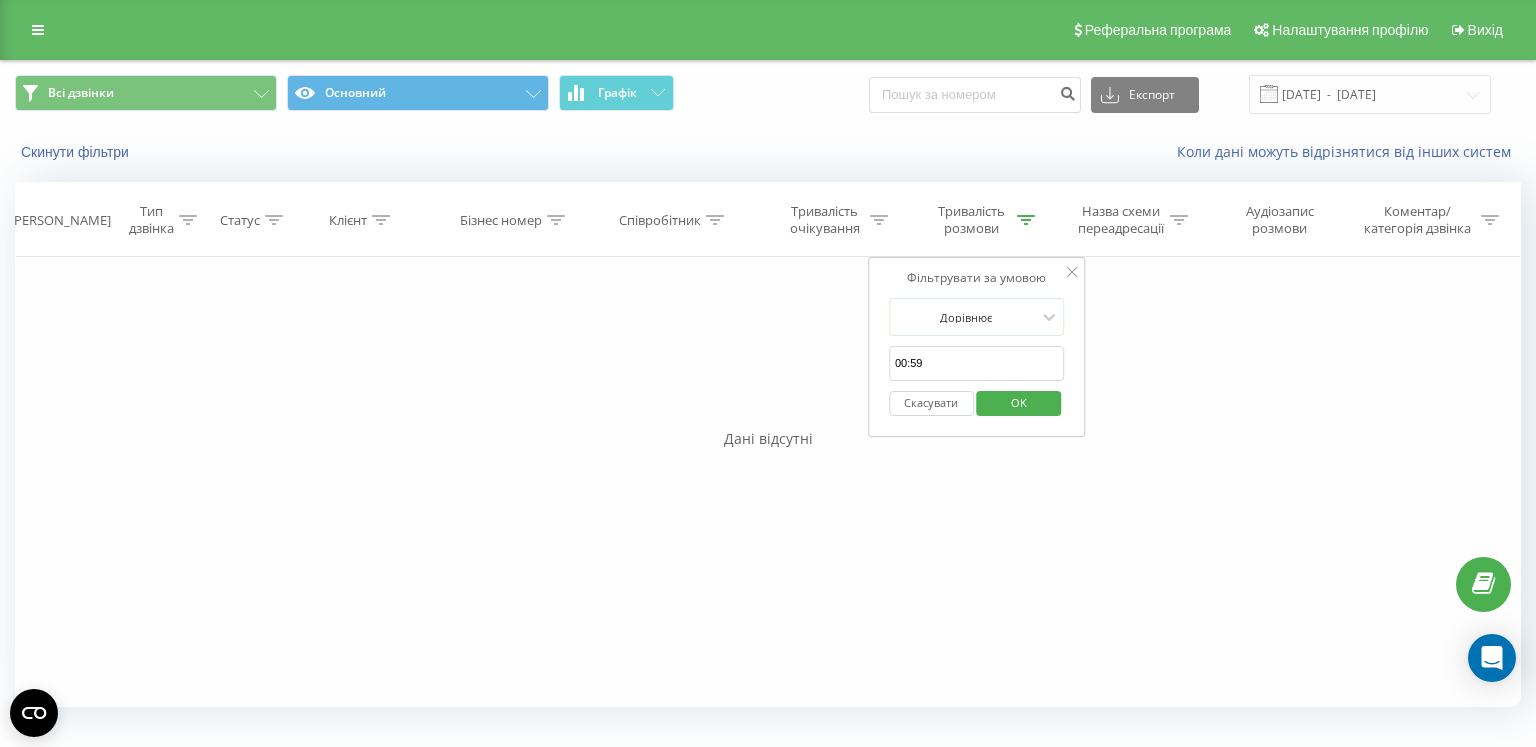 click on "OK" at bounding box center [1019, 402] 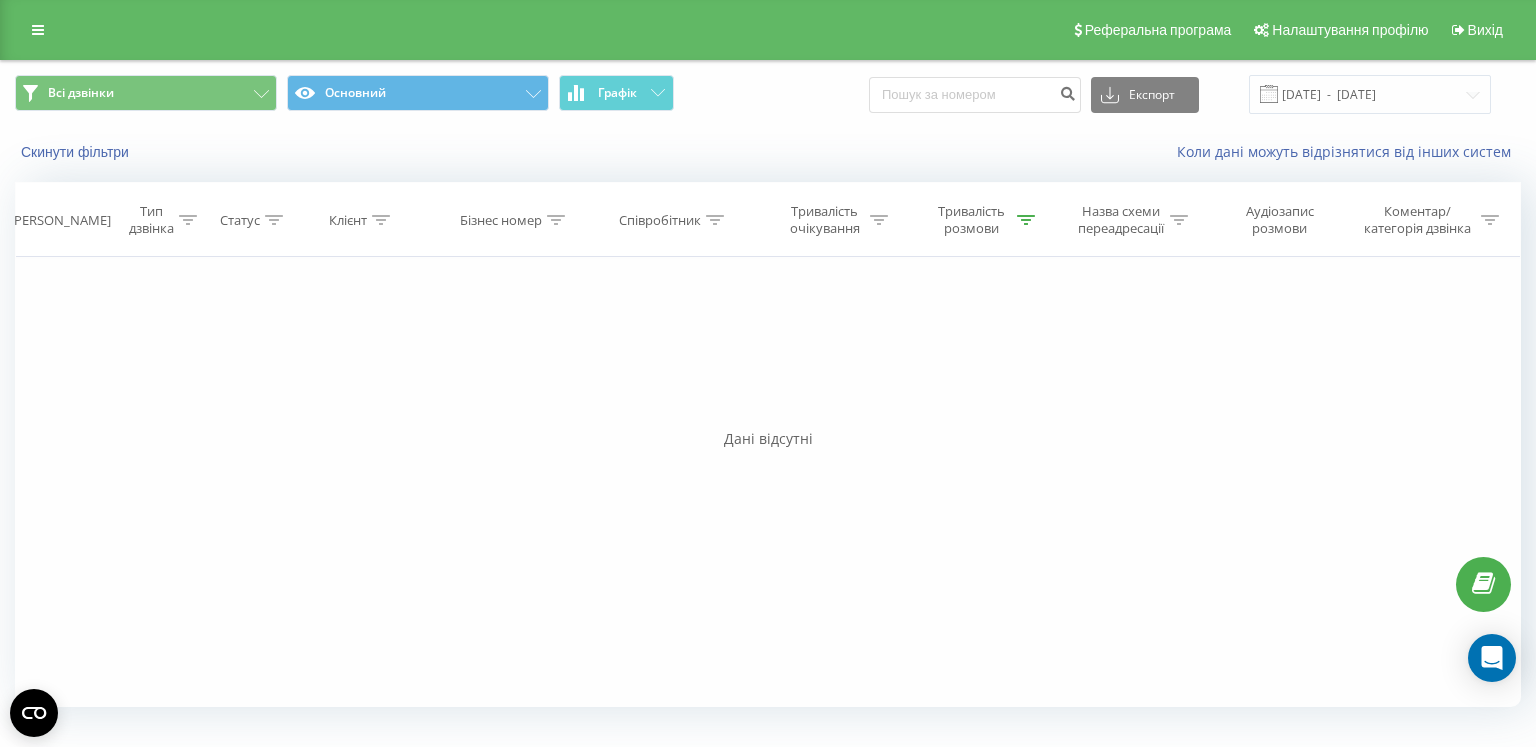 click at bounding box center [1026, 220] 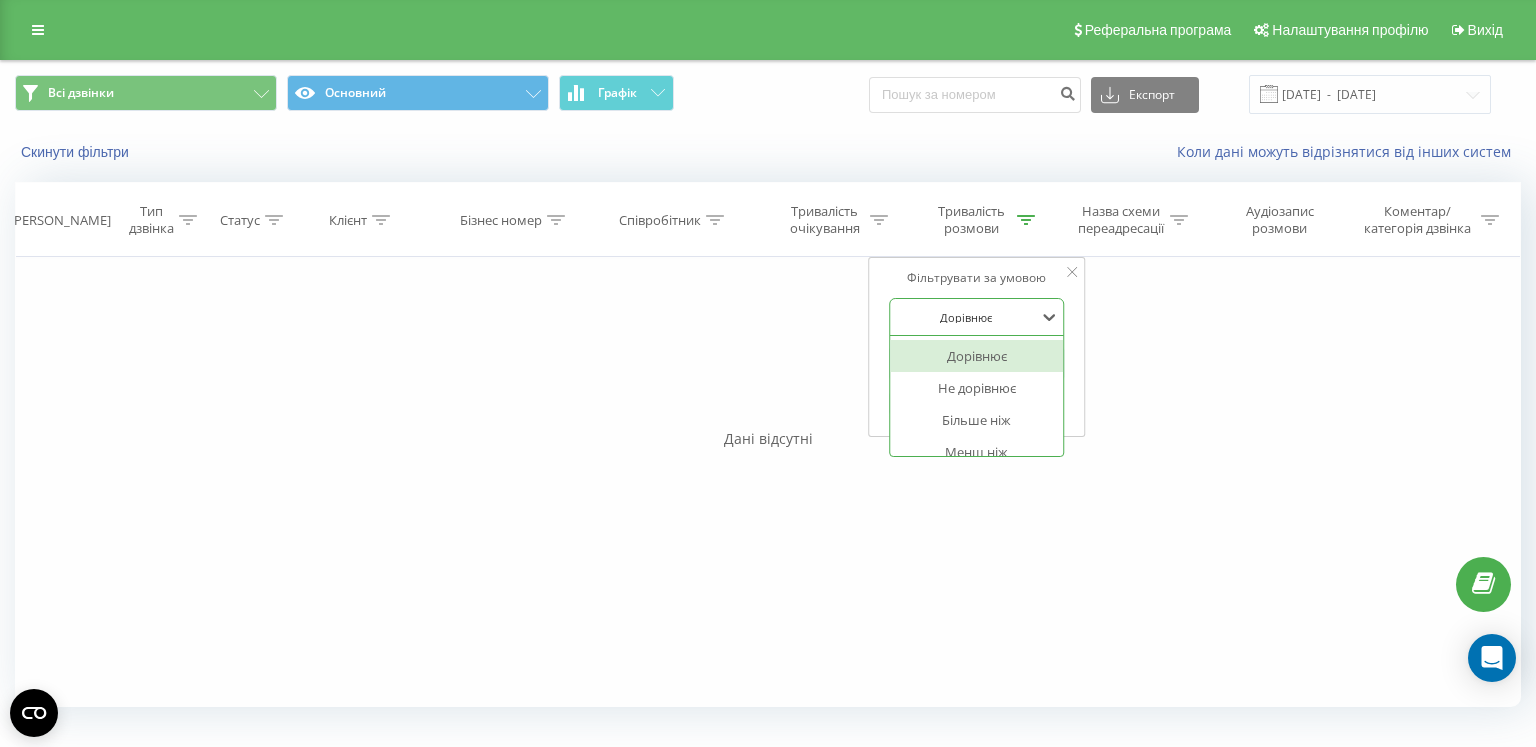 click on "Дорівнює" at bounding box center (966, 317) 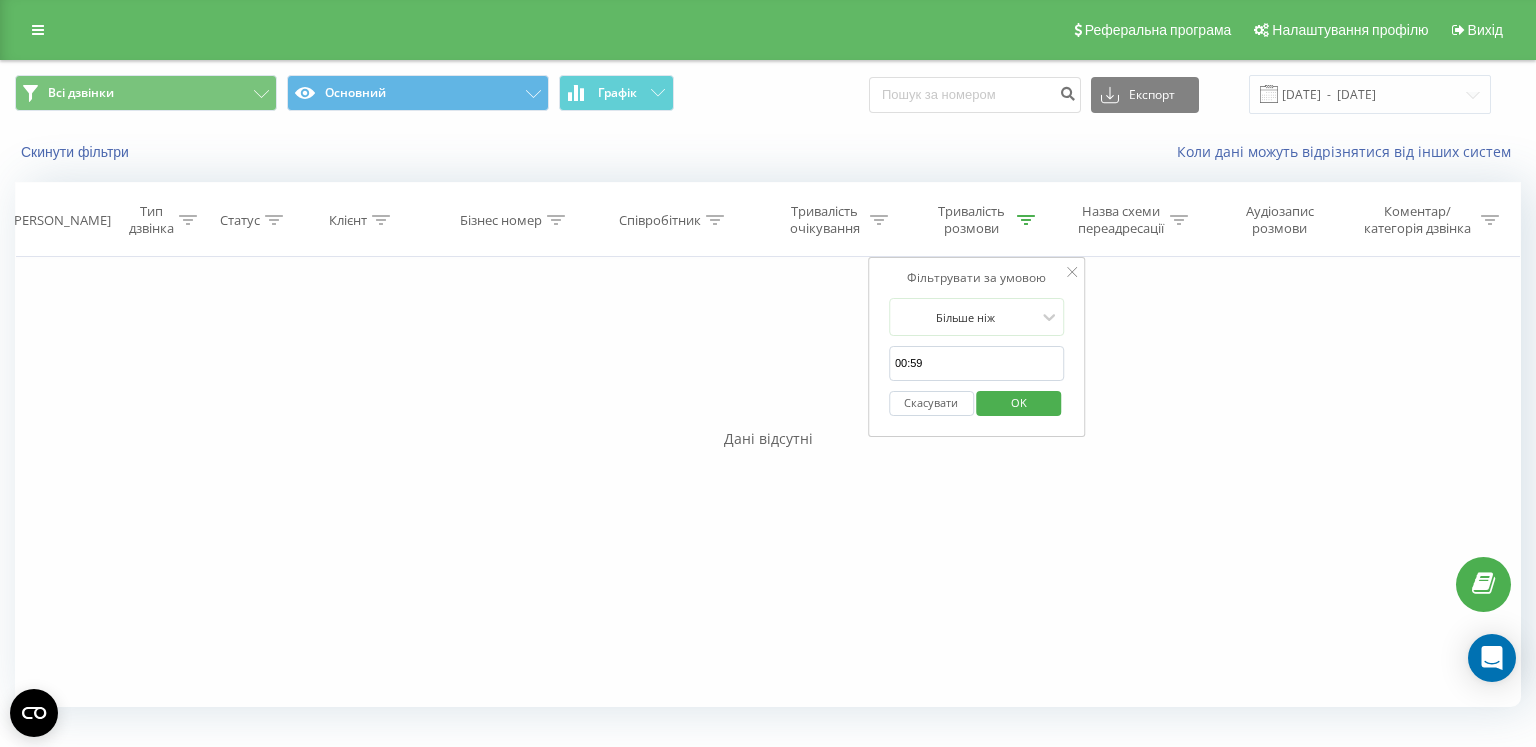 click on "OK" at bounding box center (1019, 402) 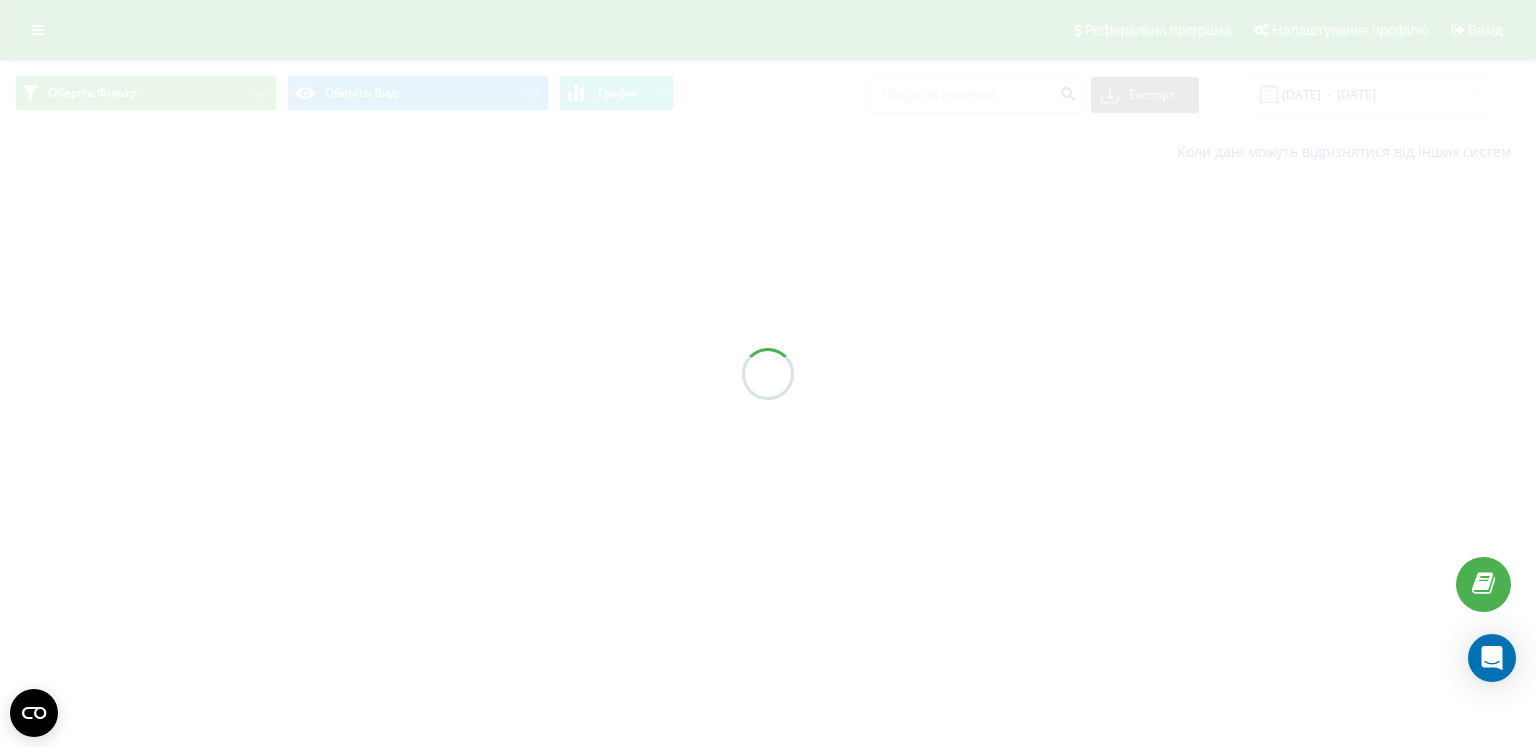 scroll, scrollTop: 0, scrollLeft: 0, axis: both 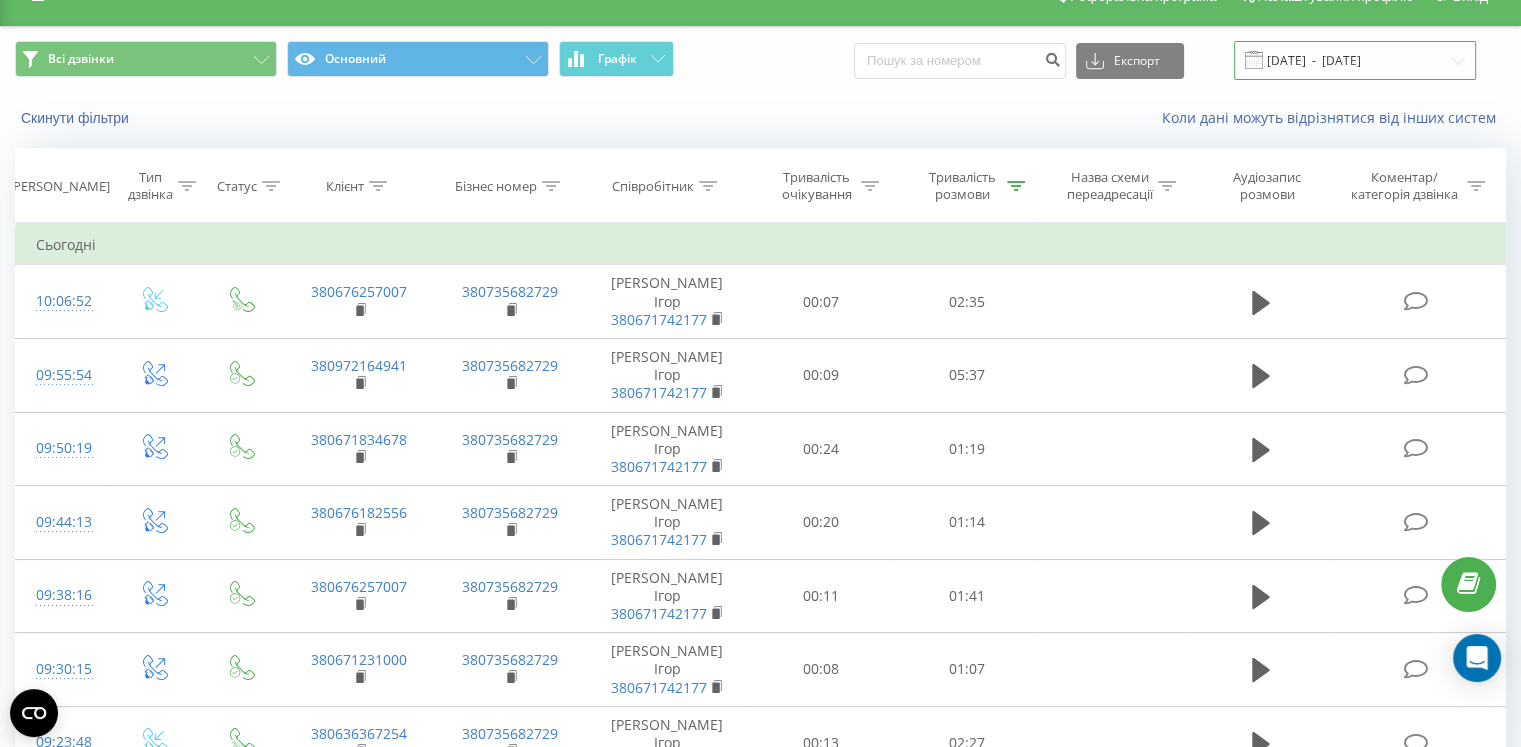 click on "14.07.2025  -  14.07.2025" at bounding box center [1355, 60] 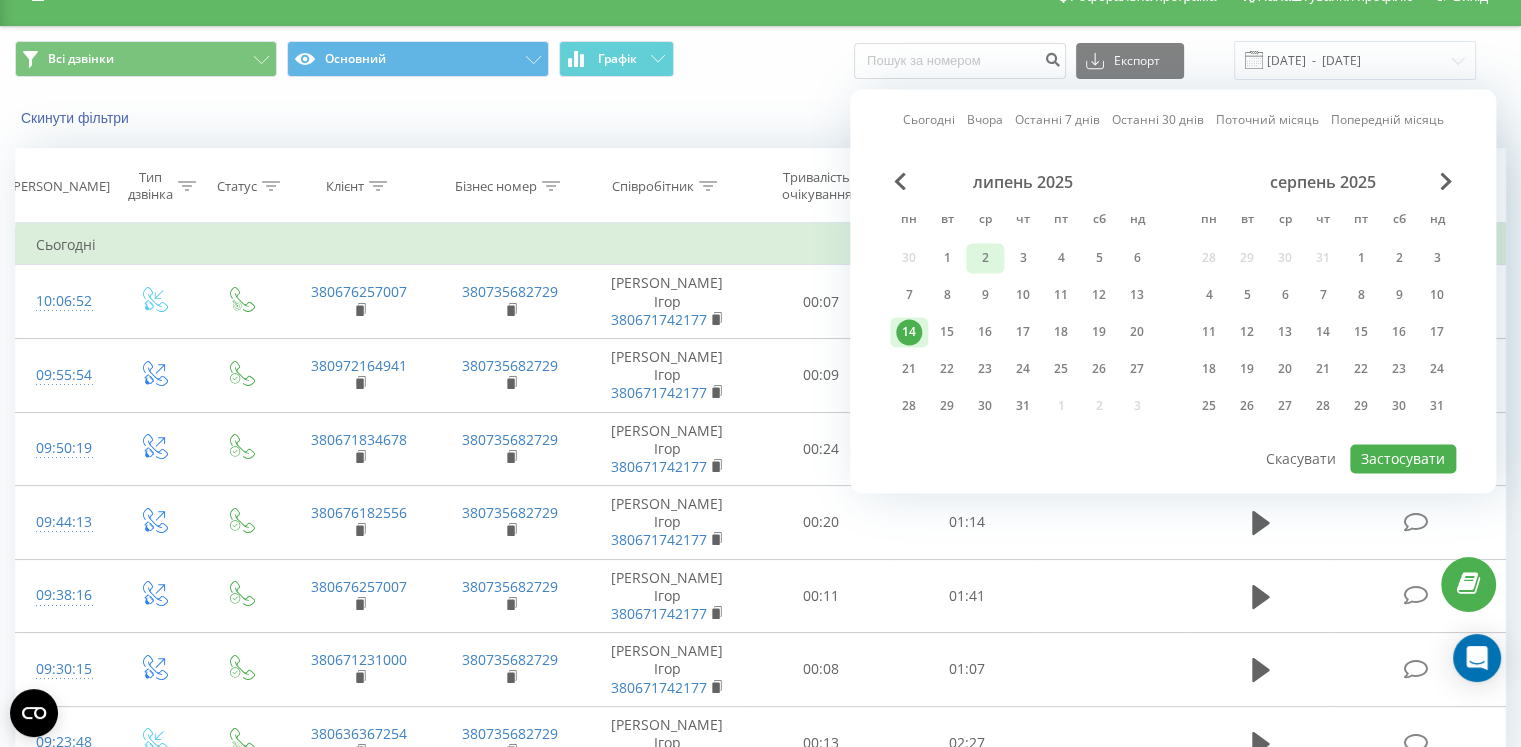 click on "2" at bounding box center [985, 258] 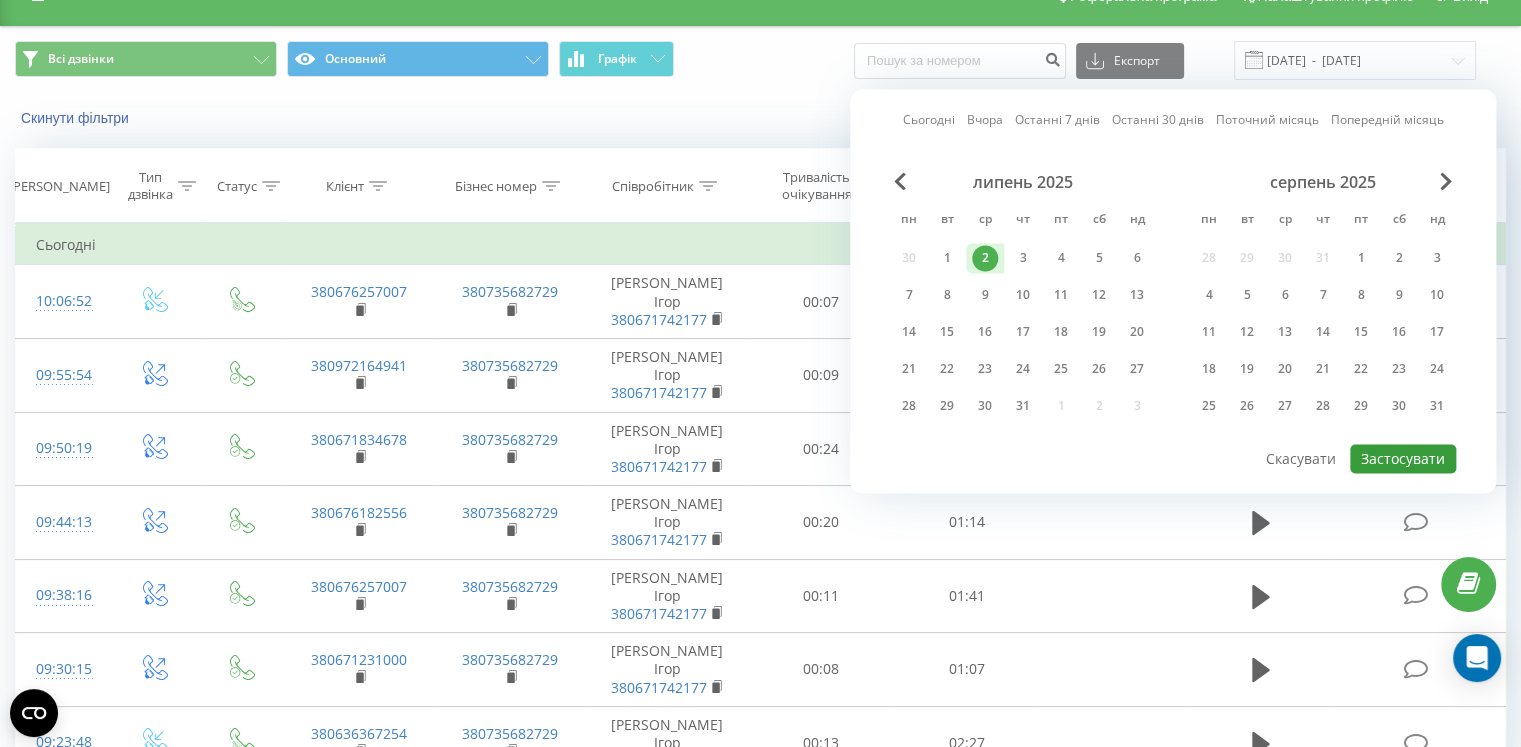 click on "Застосувати" at bounding box center [1403, 458] 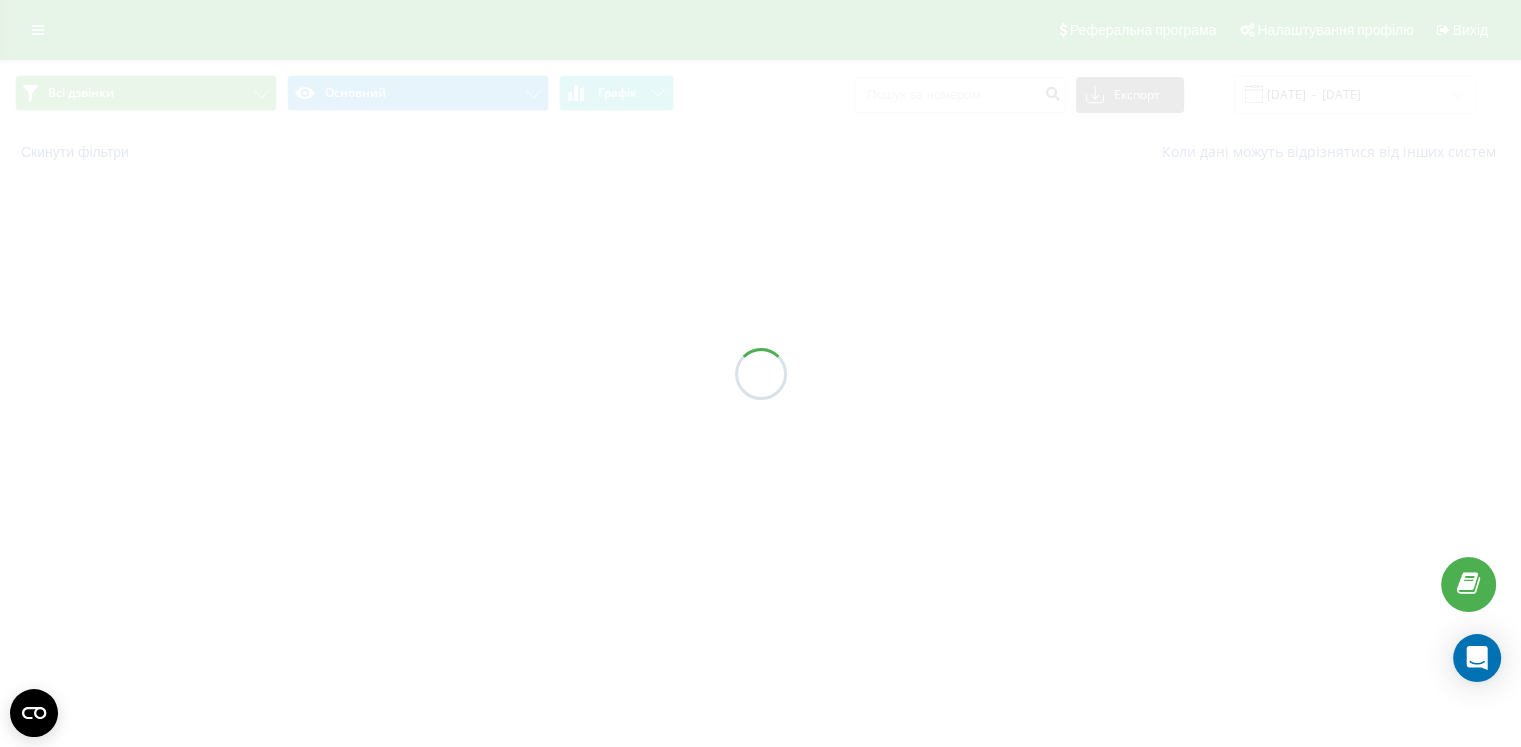 scroll, scrollTop: 0, scrollLeft: 0, axis: both 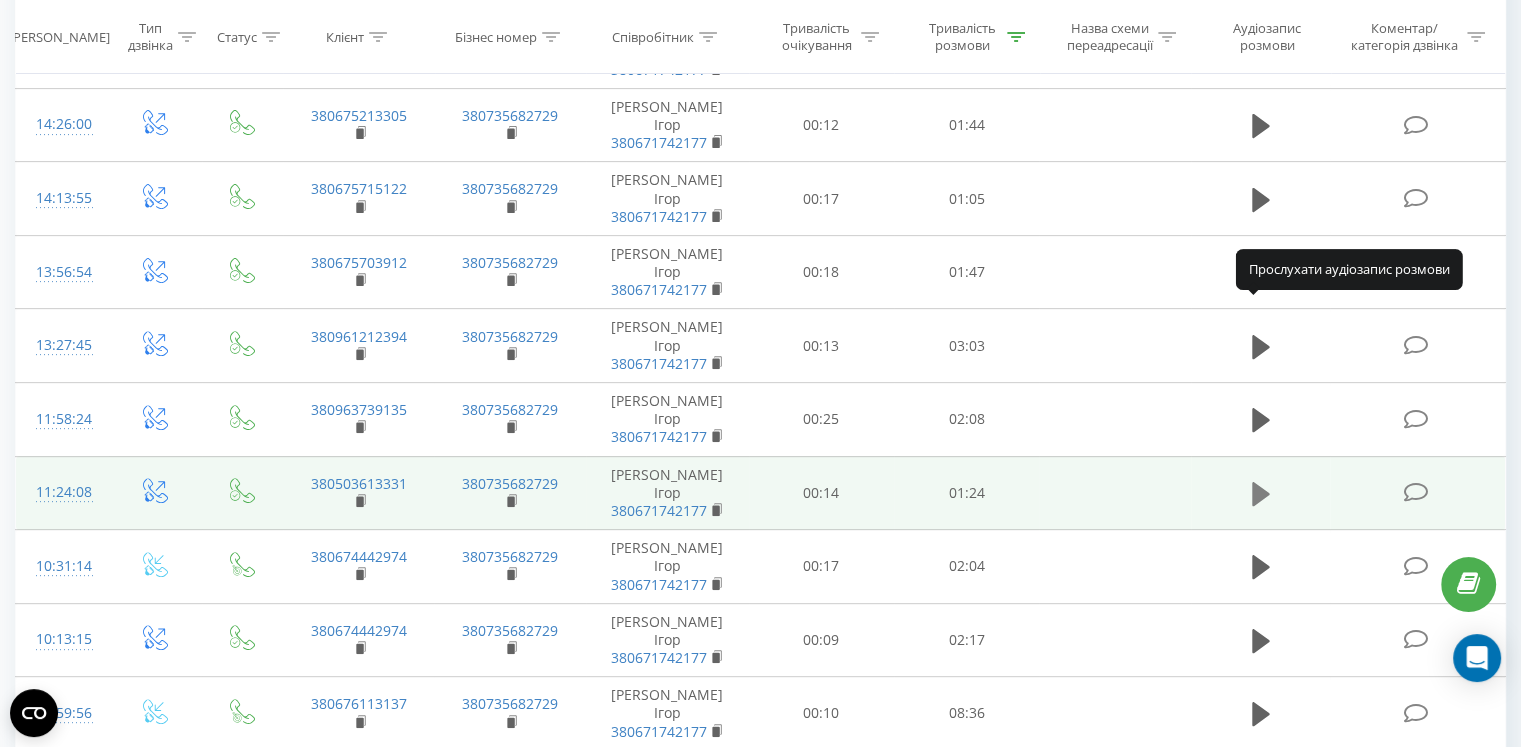 click at bounding box center [1261, 494] 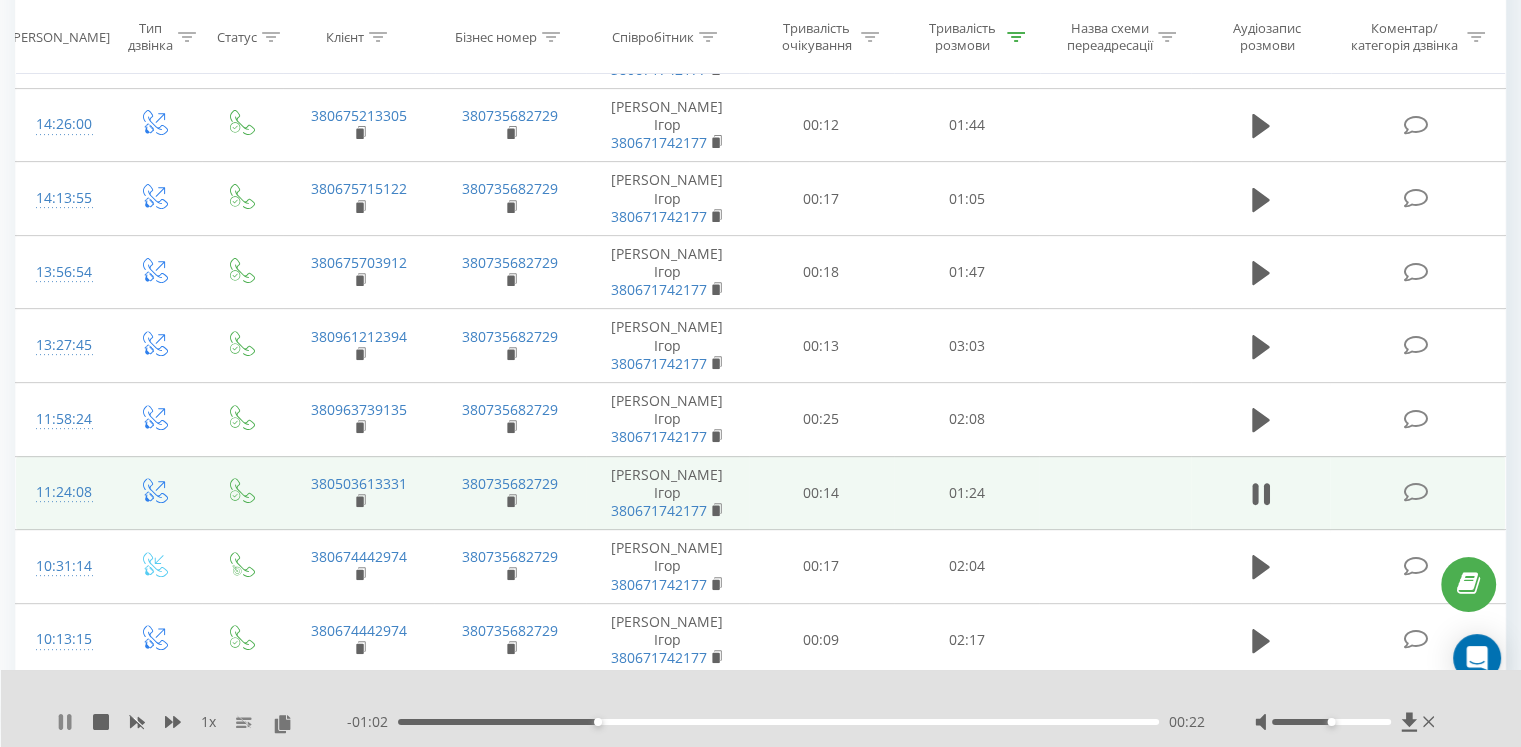 click 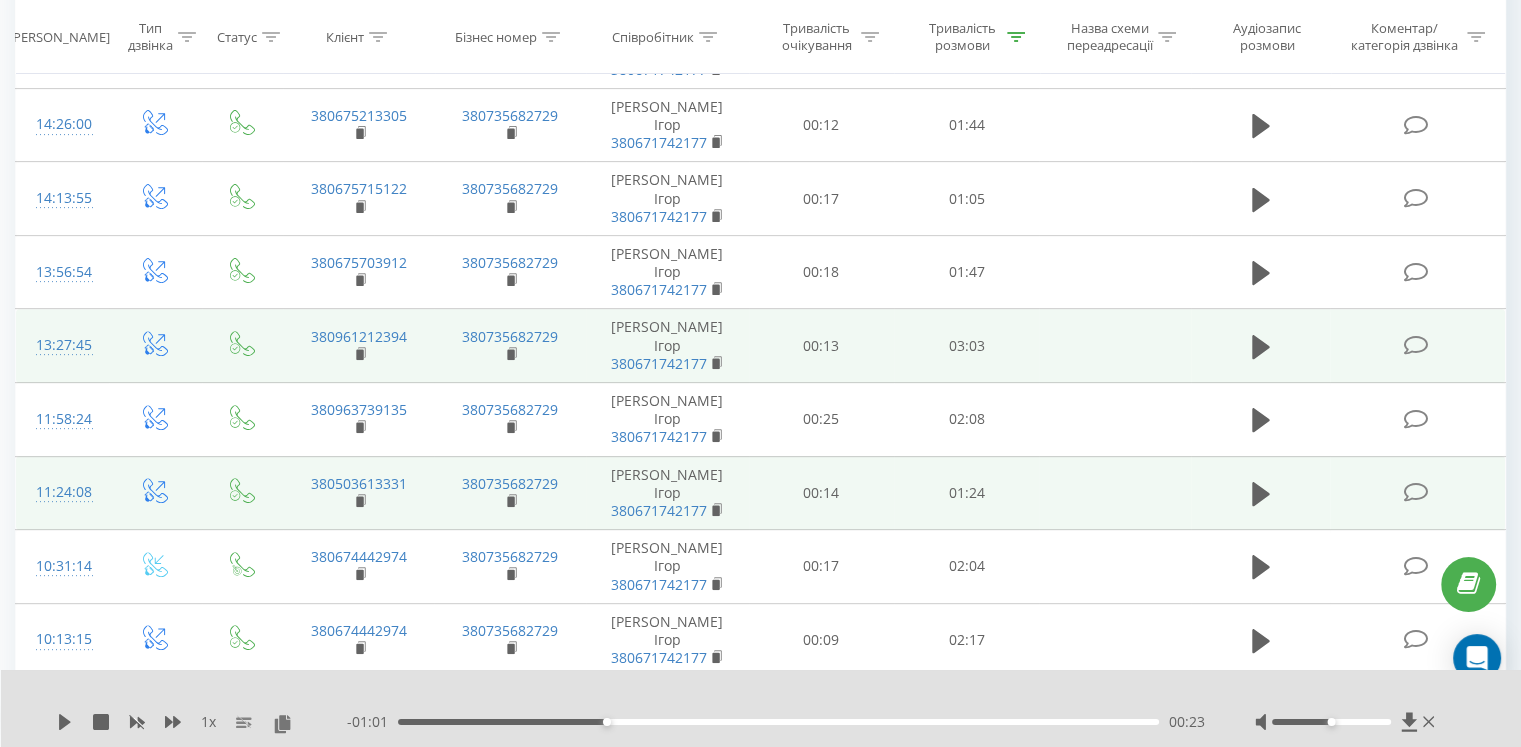 scroll, scrollTop: 0, scrollLeft: 0, axis: both 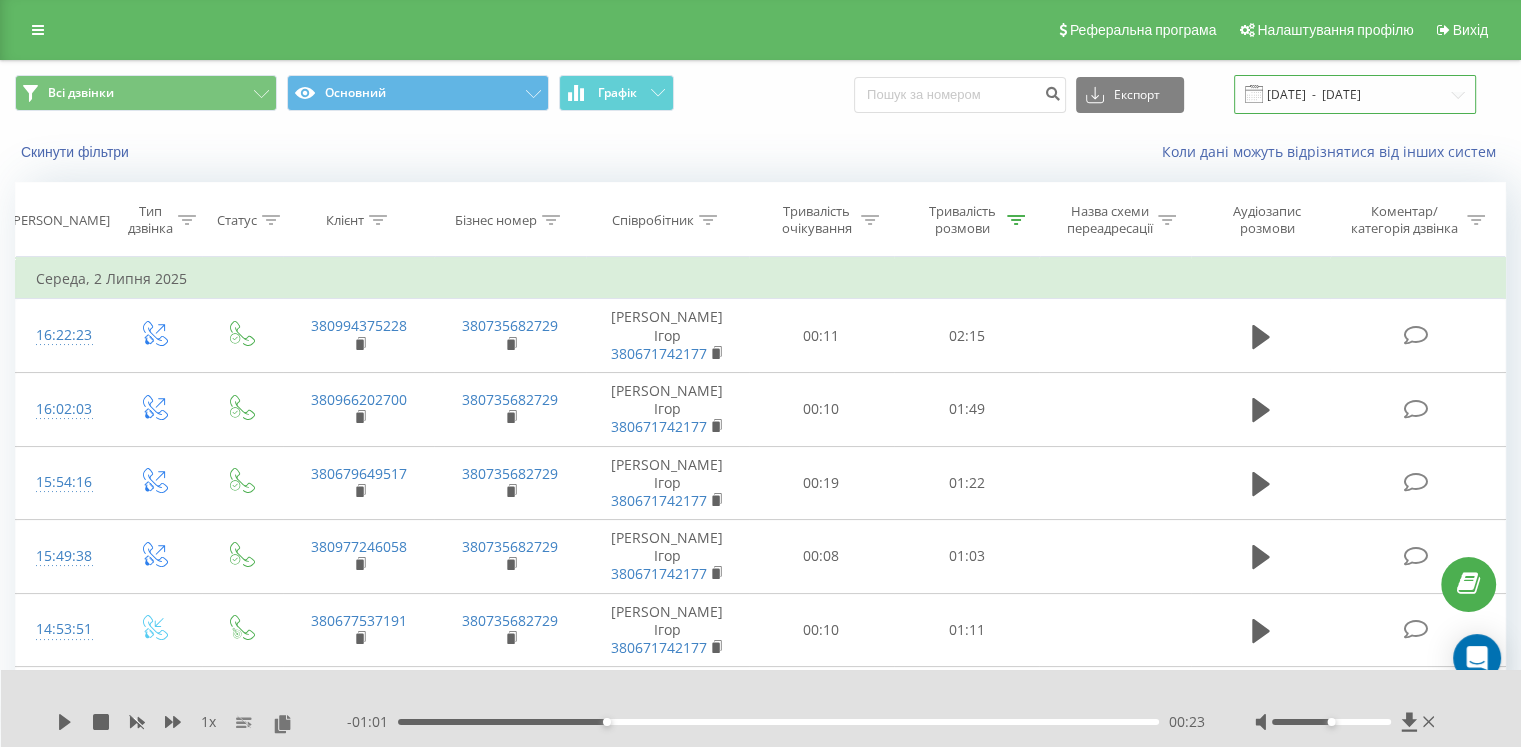 click on "02.07.2025  -  02.07.2025" at bounding box center [1355, 94] 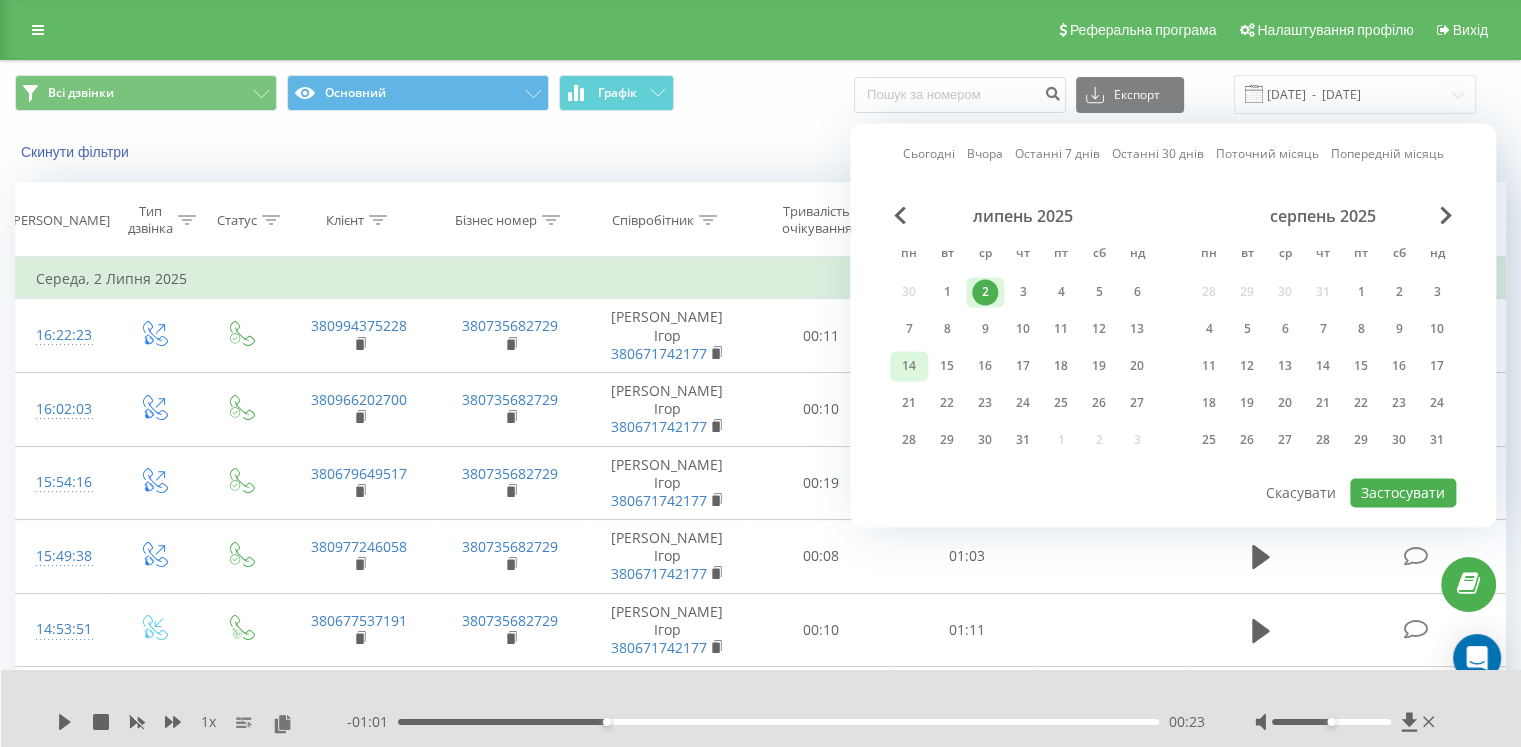 click on "14" at bounding box center (909, 366) 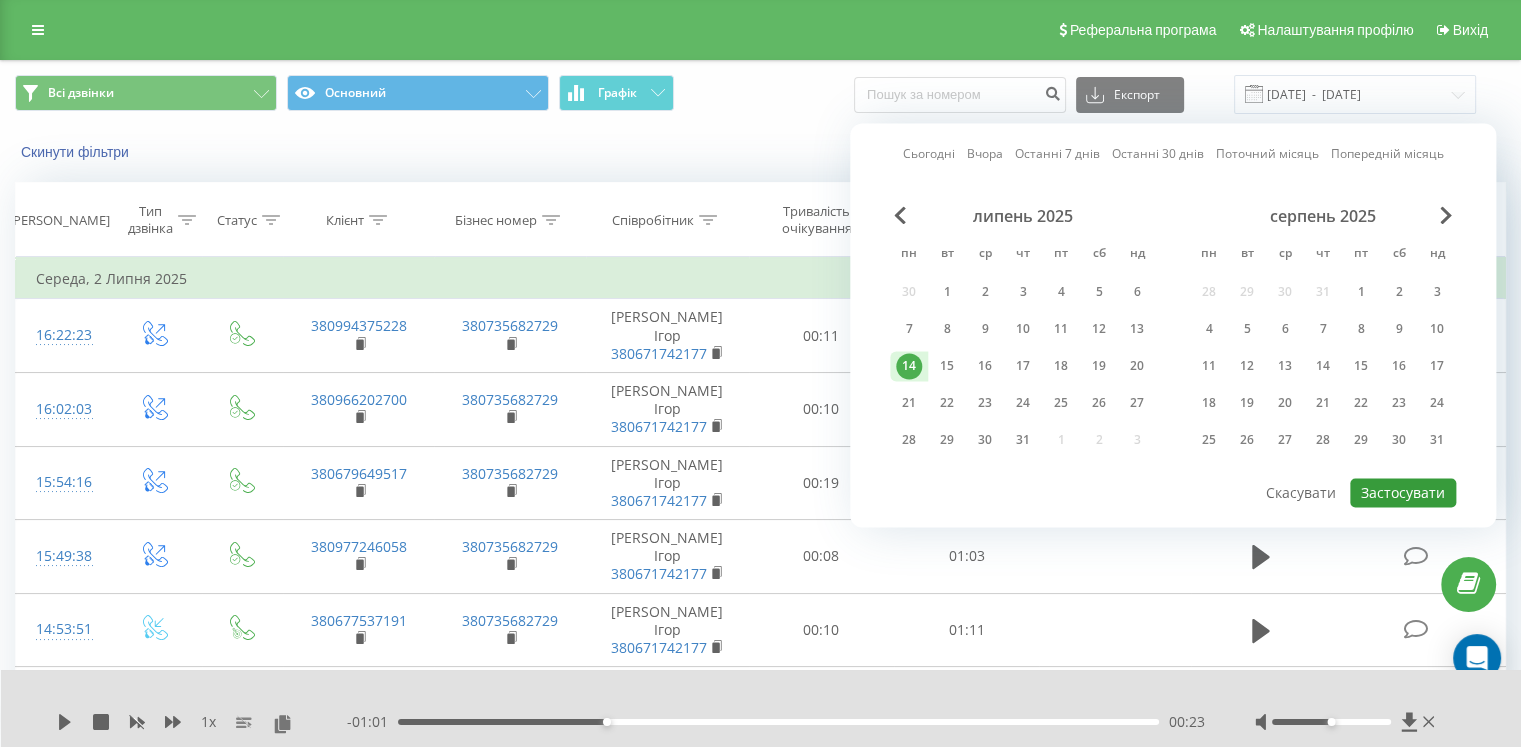 click on "Застосувати" at bounding box center [1403, 492] 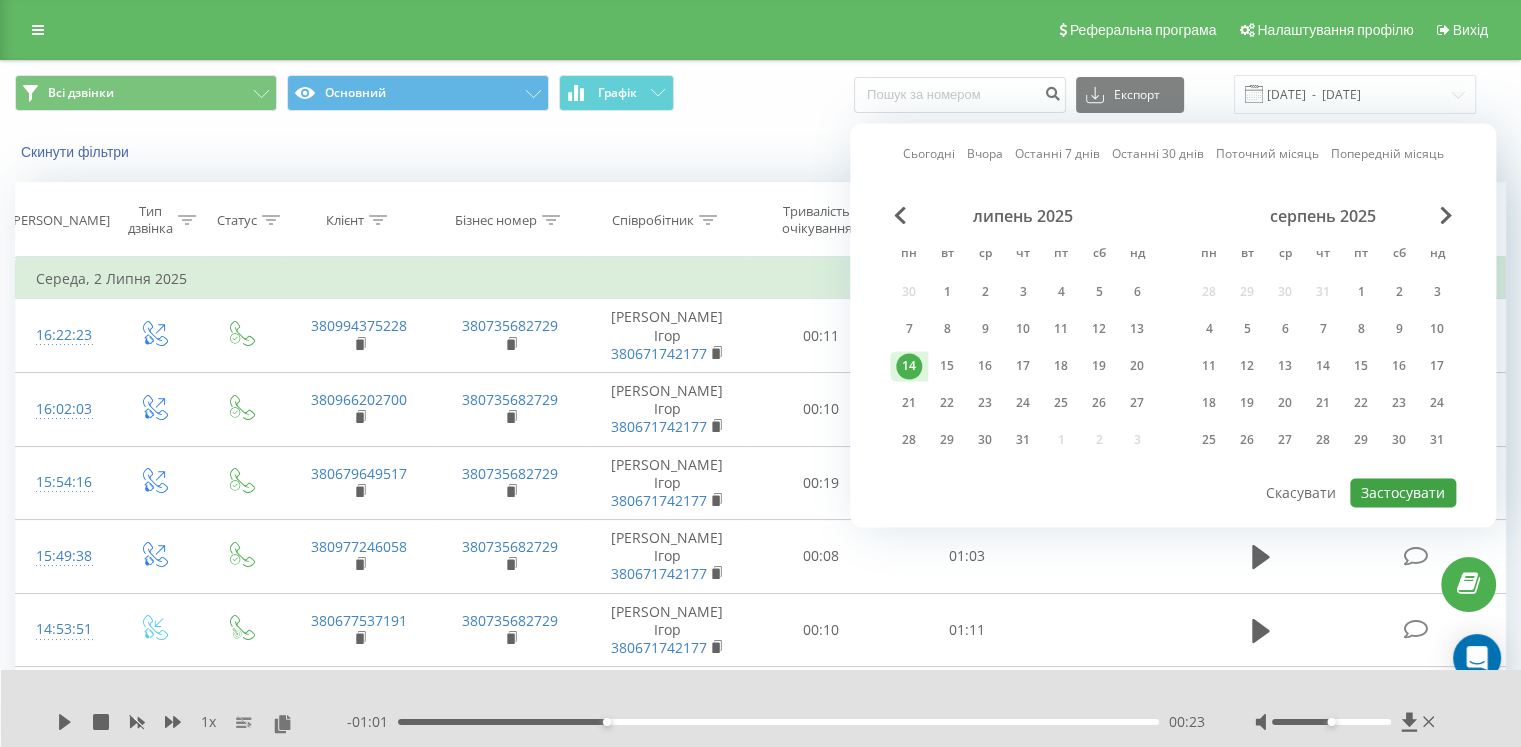 type on "14.07.2025  -  14.07.2025" 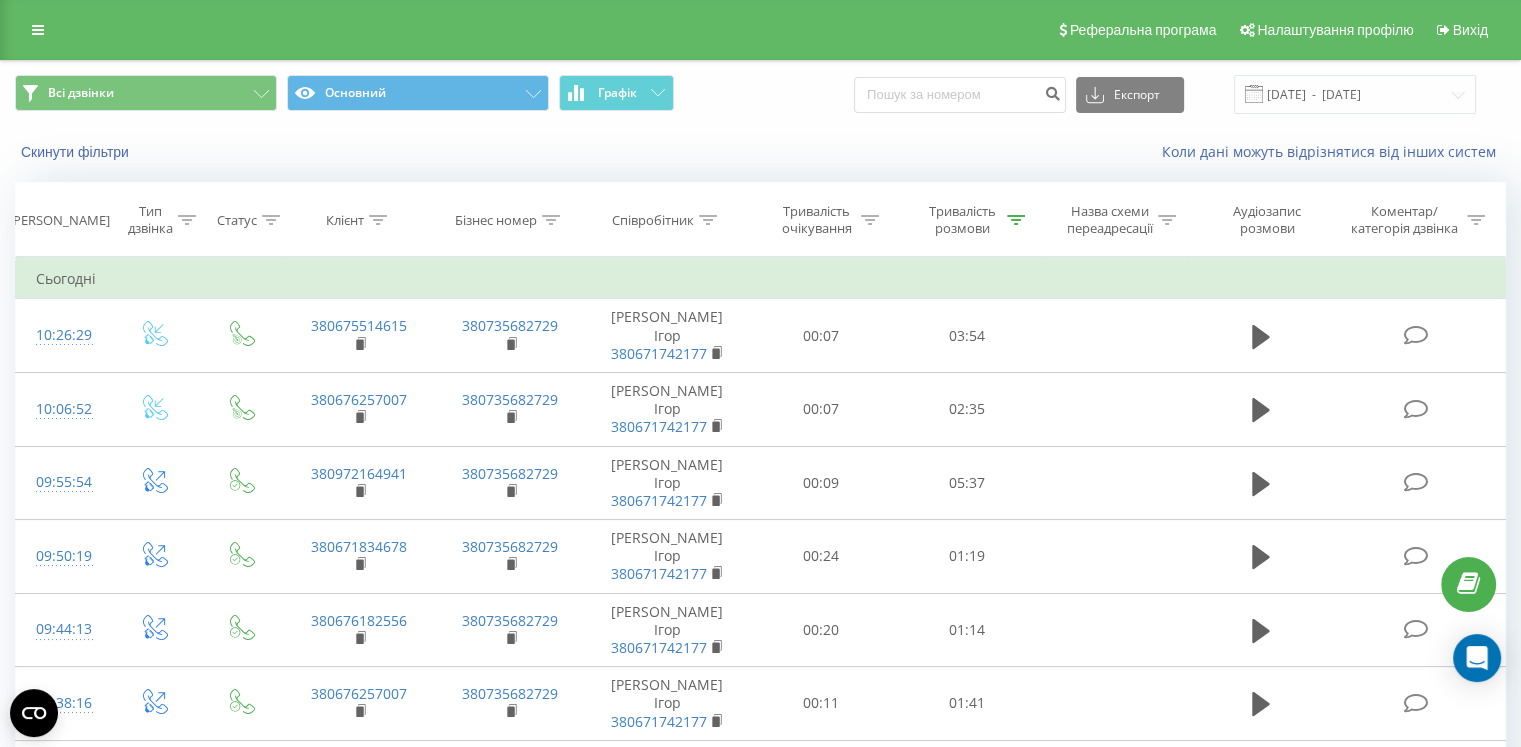click 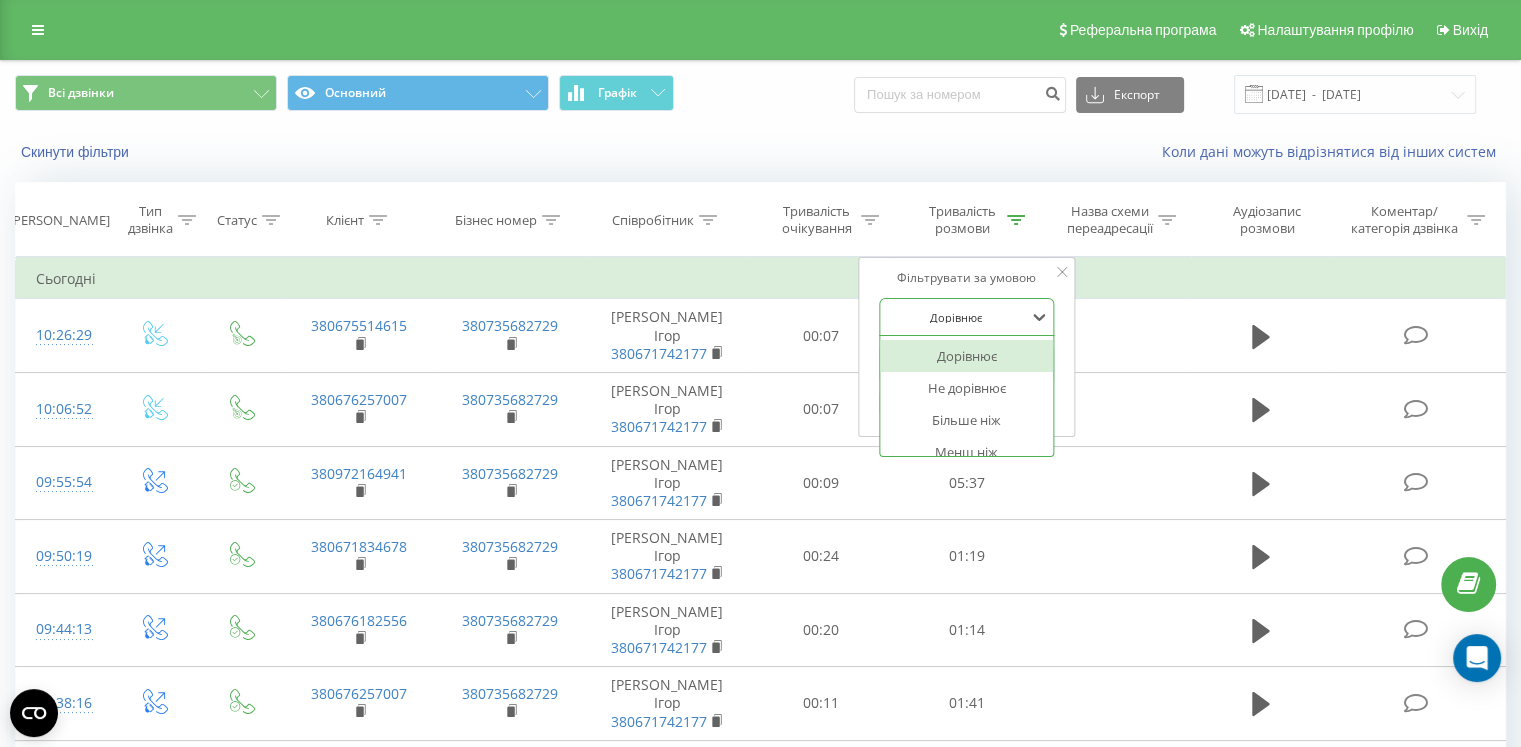 click at bounding box center (956, 317) 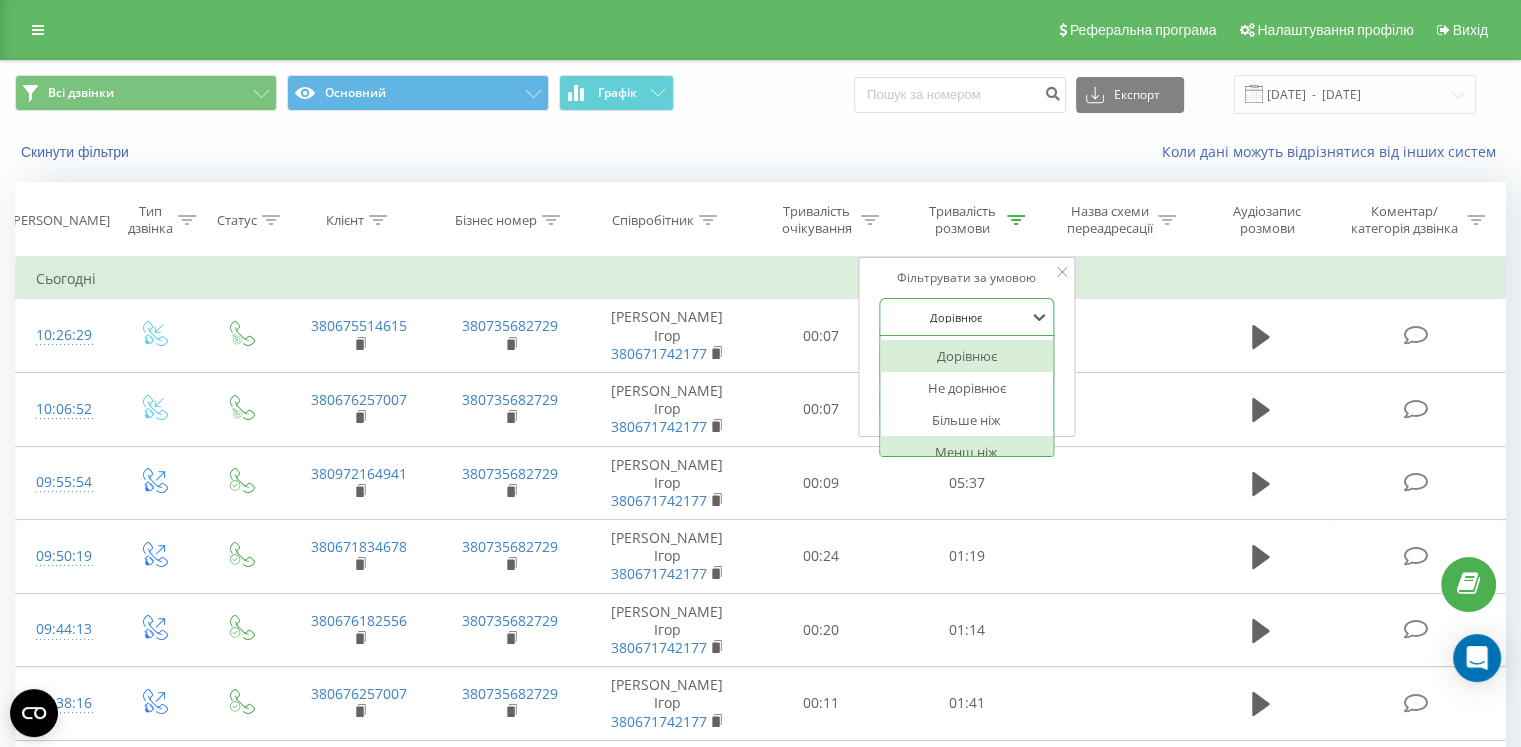 scroll, scrollTop: 22, scrollLeft: 0, axis: vertical 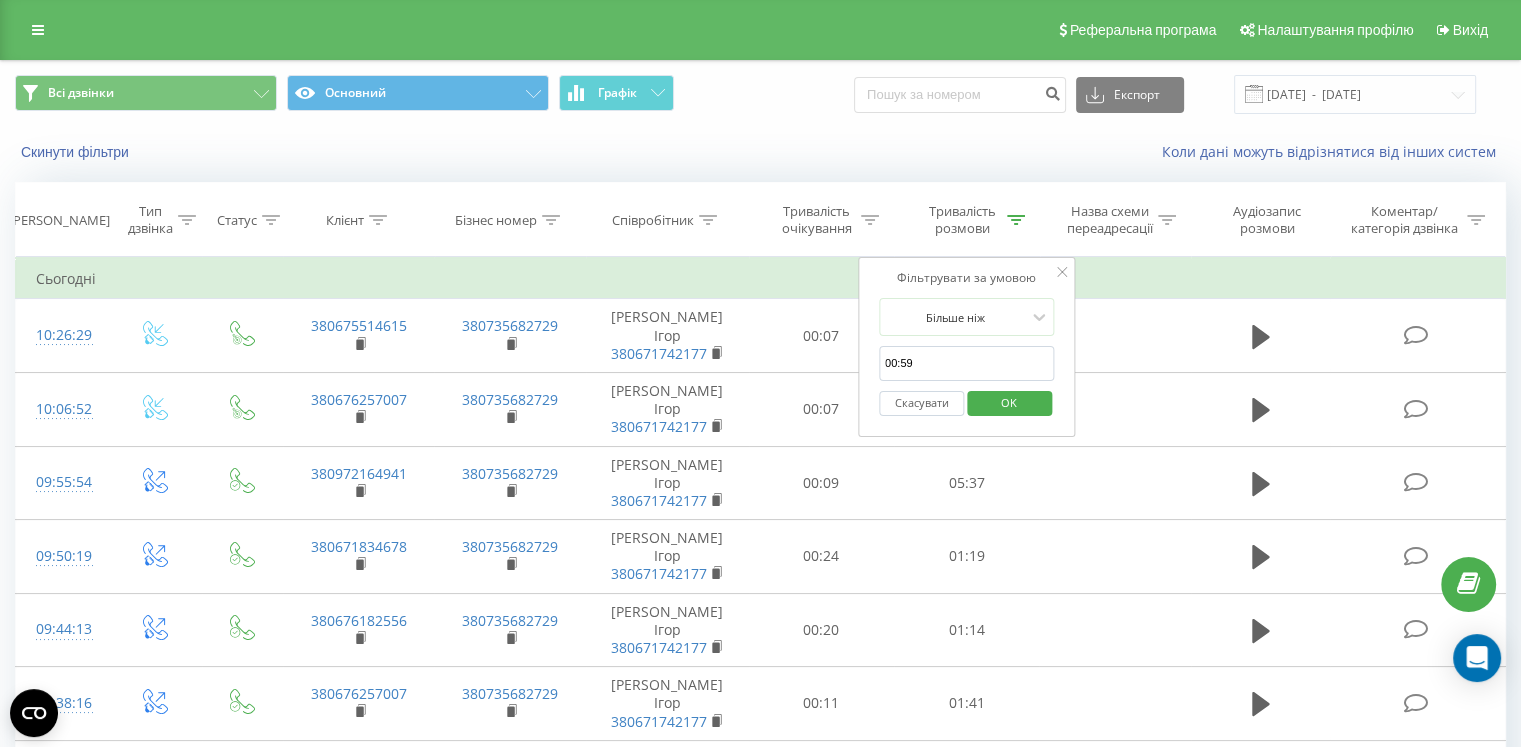 click on "OK" at bounding box center (1009, 402) 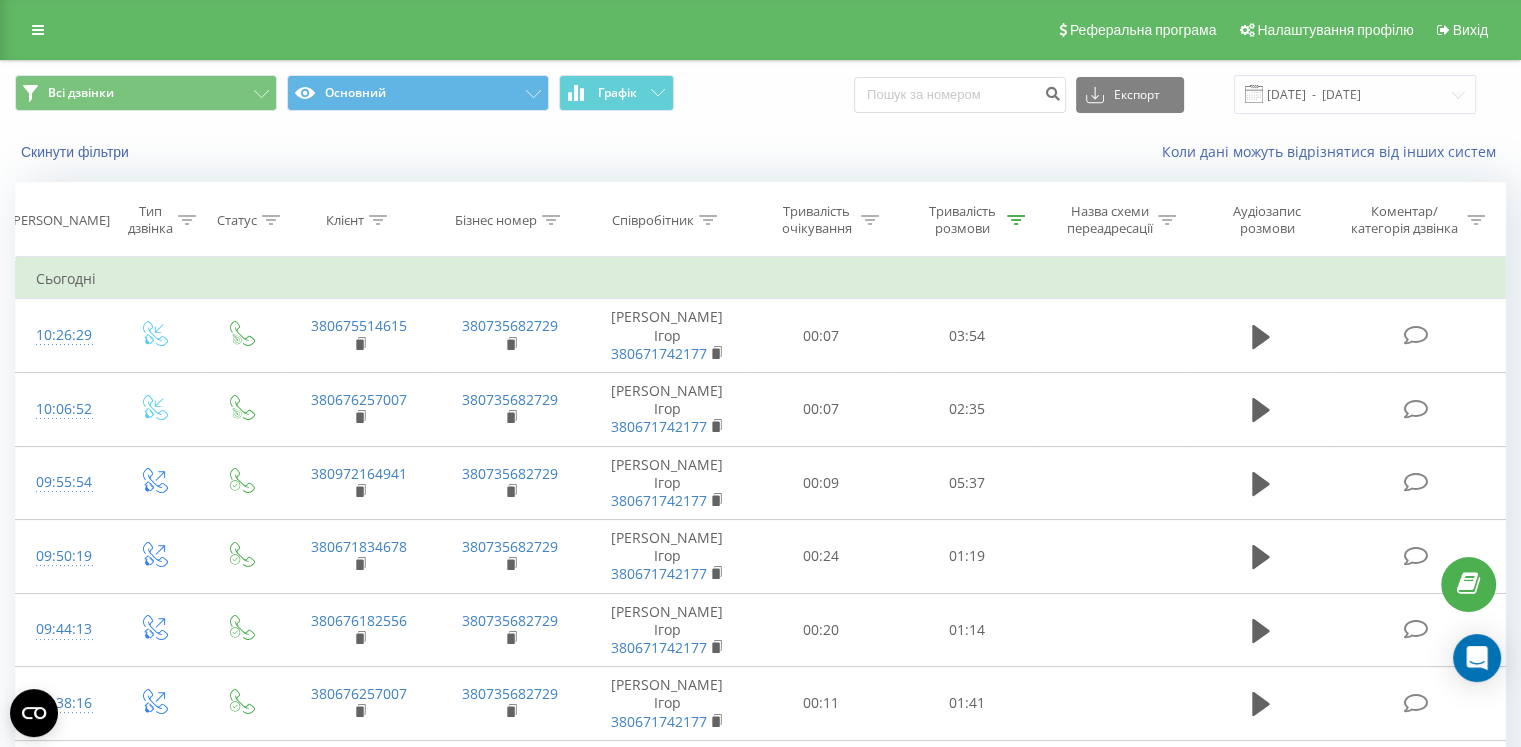 scroll, scrollTop: 89, scrollLeft: 0, axis: vertical 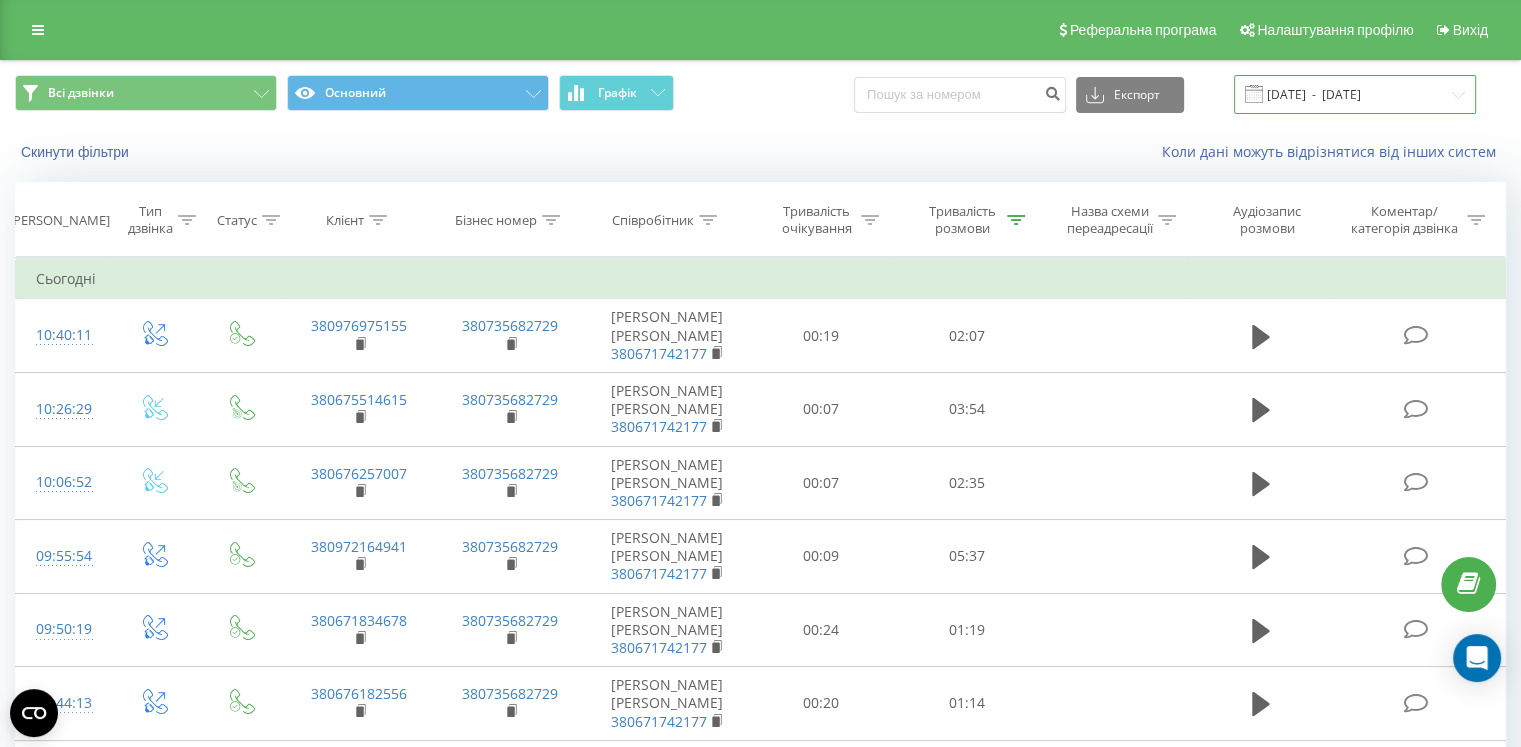 click on "14.07.2025  -  14.07.2025" at bounding box center (1355, 94) 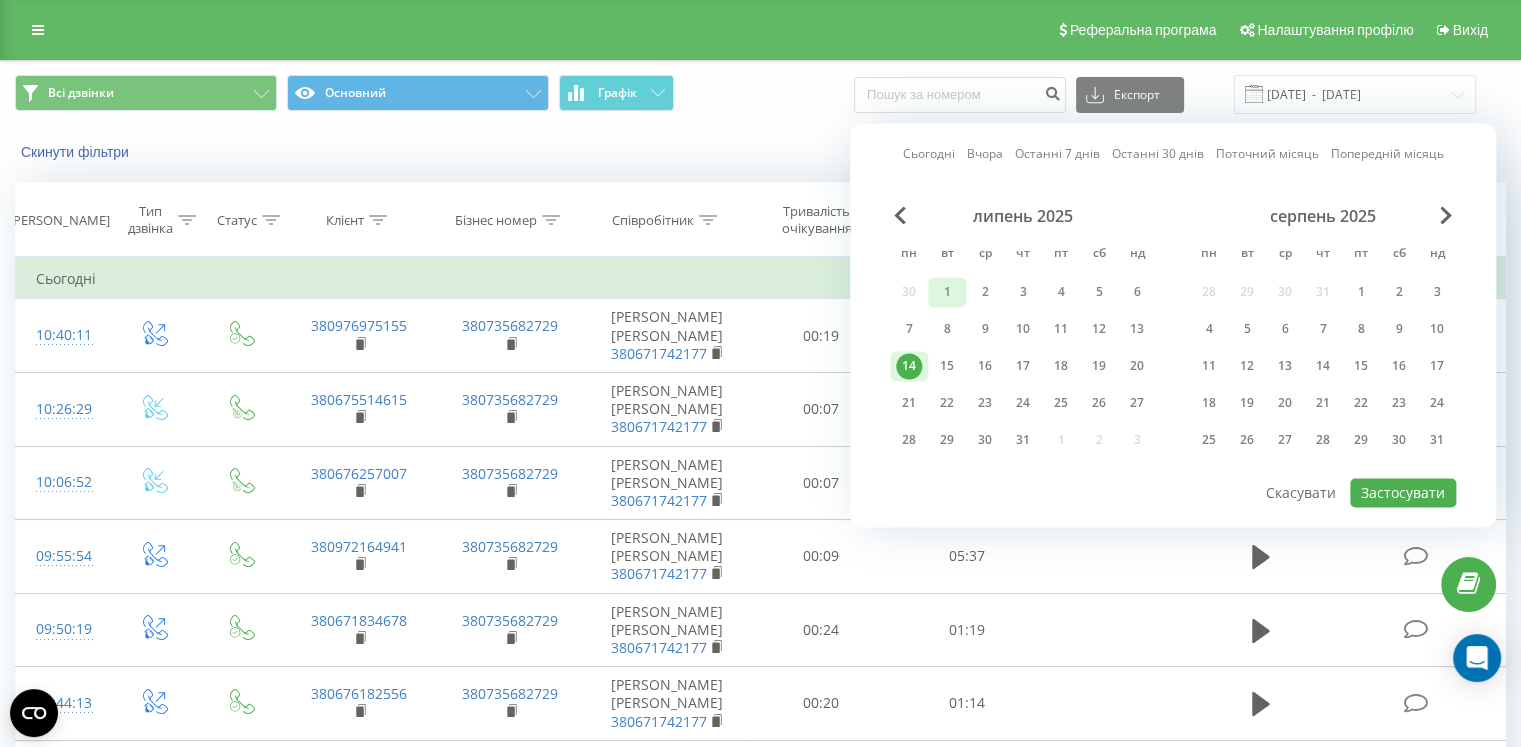 click on "1" at bounding box center [947, 292] 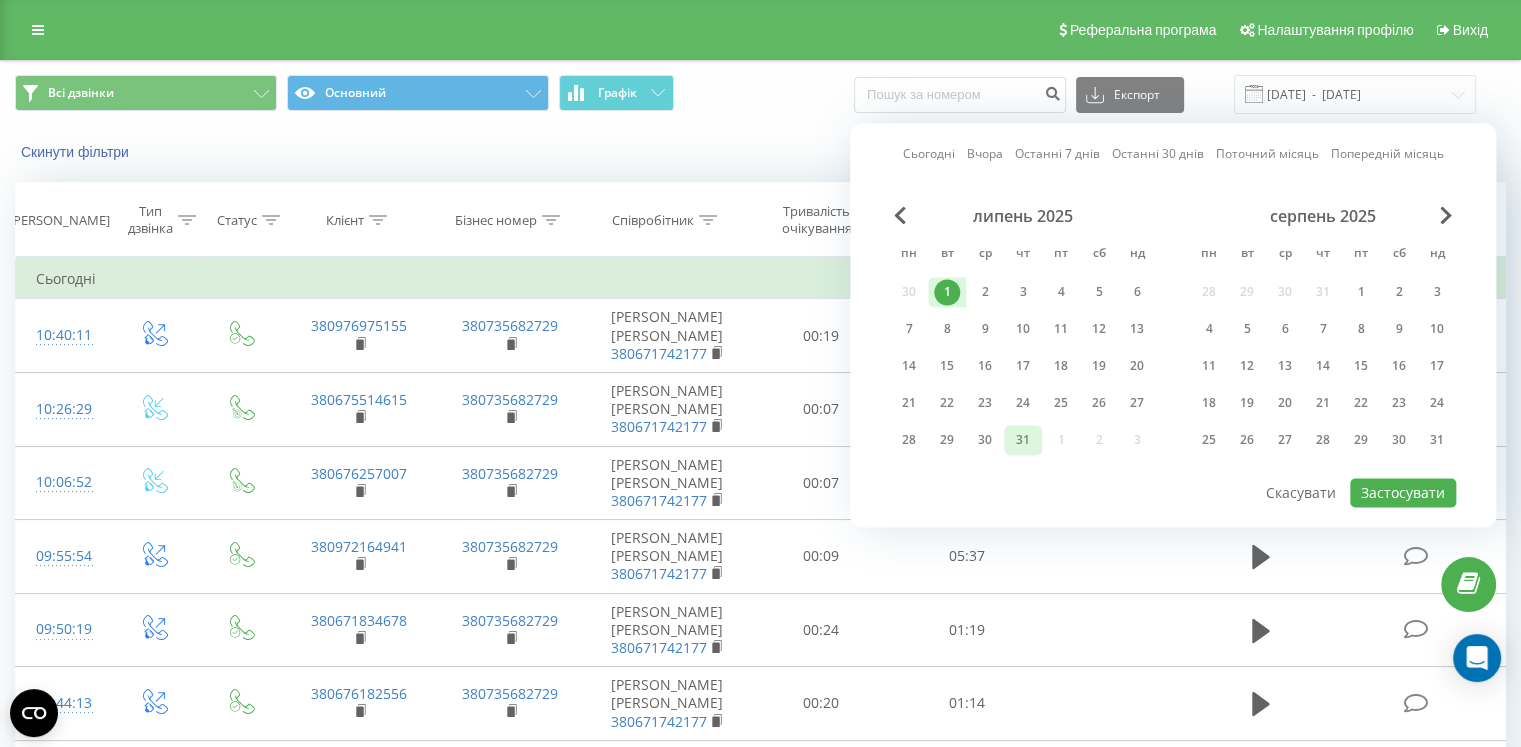 click on "31" at bounding box center [1023, 440] 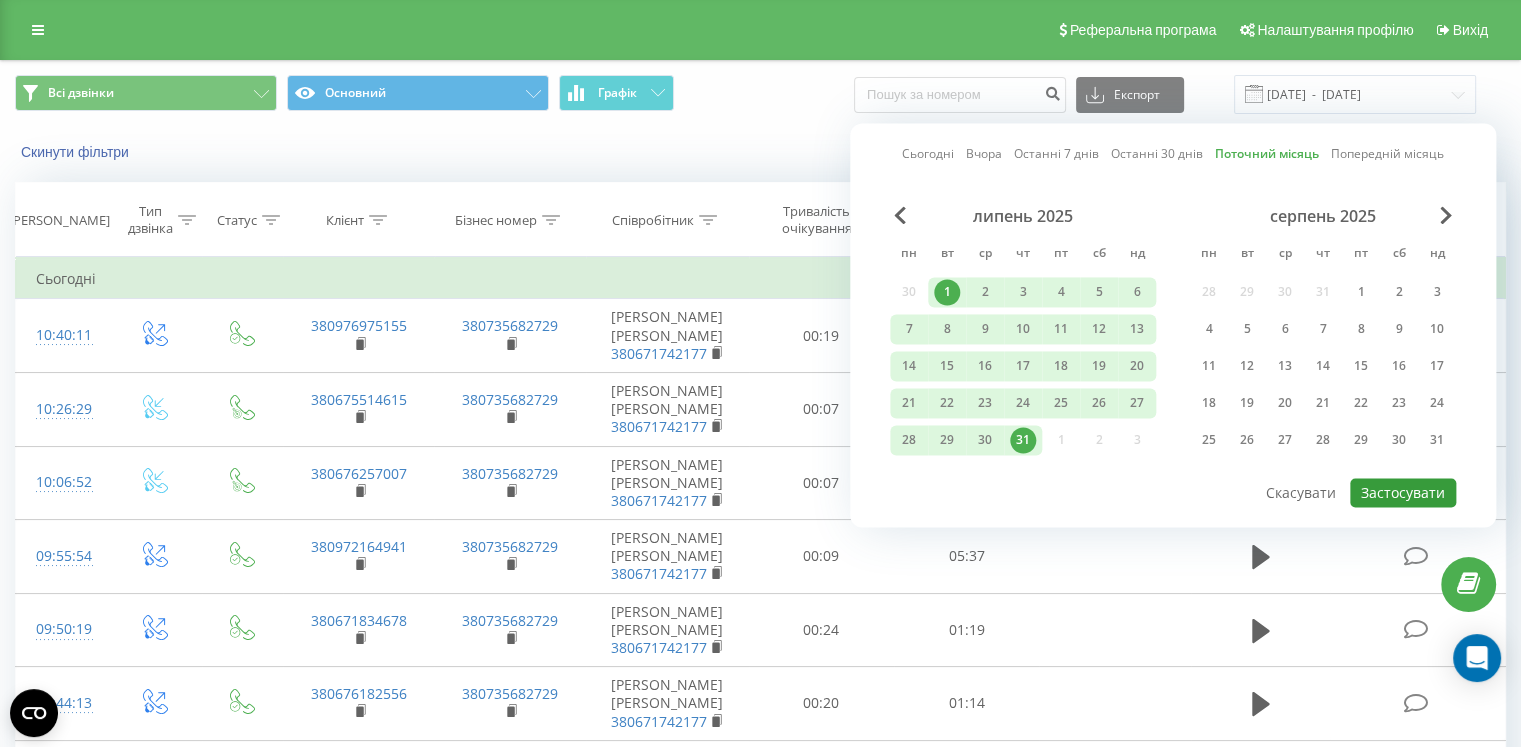 click on "Застосувати" at bounding box center [1403, 492] 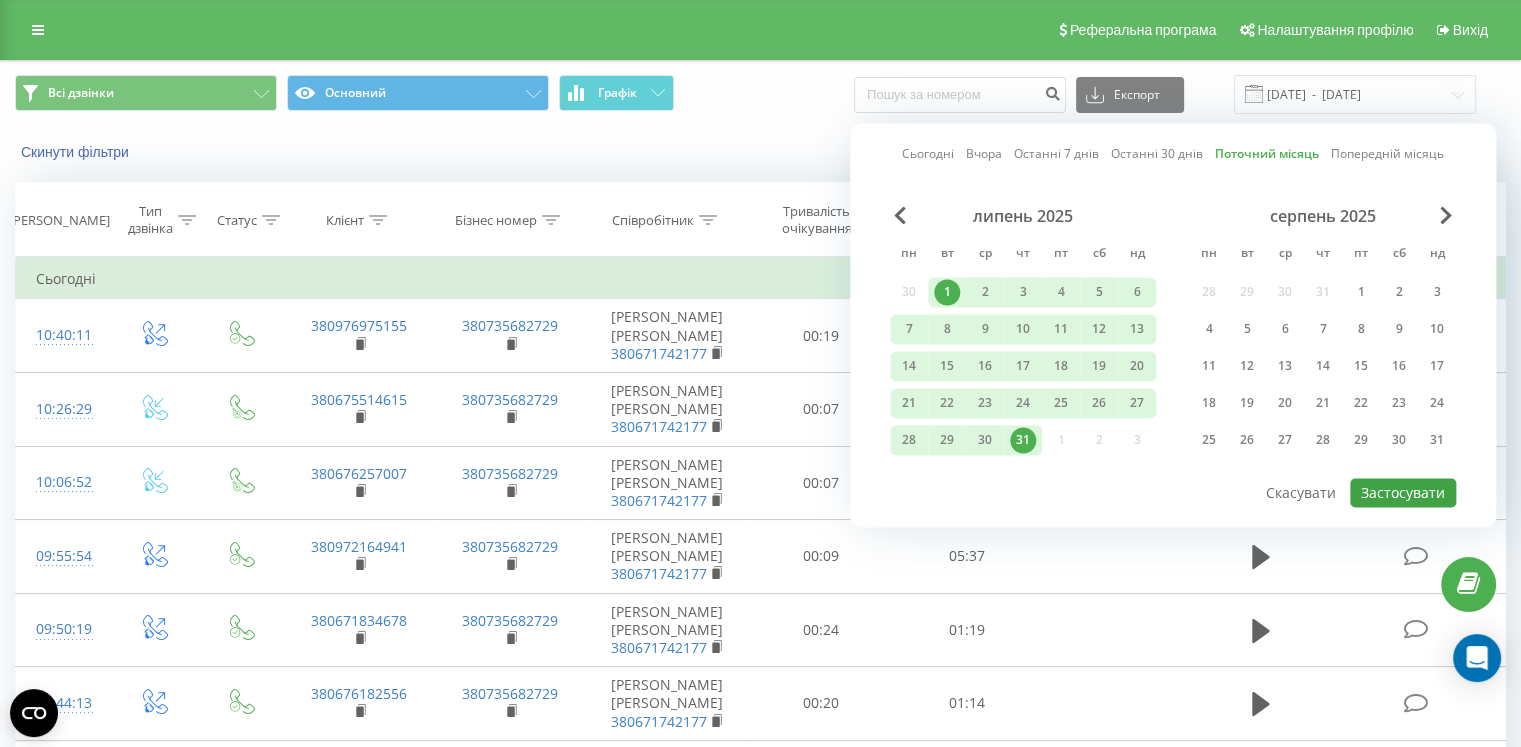 type on "[DATE]  -  [DATE]" 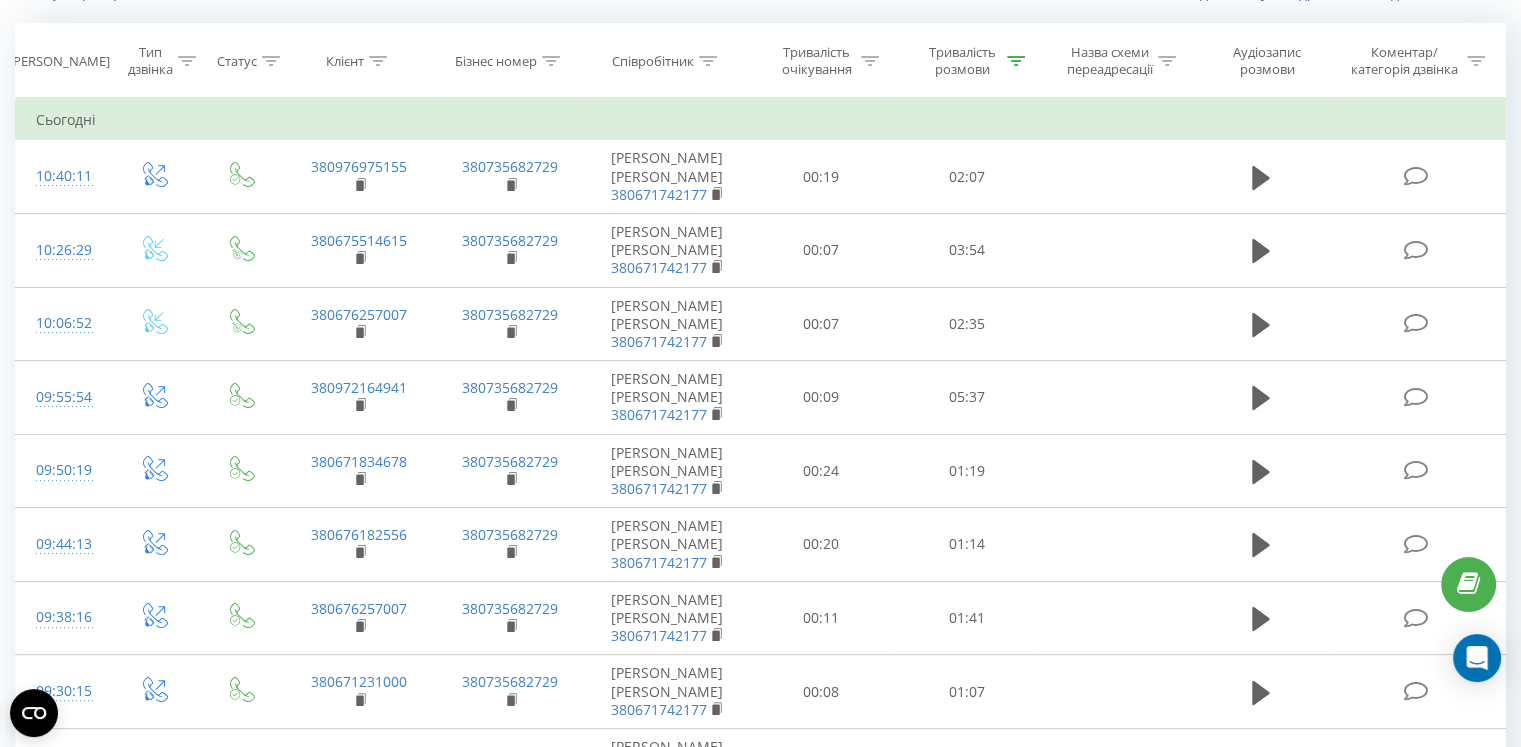 scroll, scrollTop: 49, scrollLeft: 0, axis: vertical 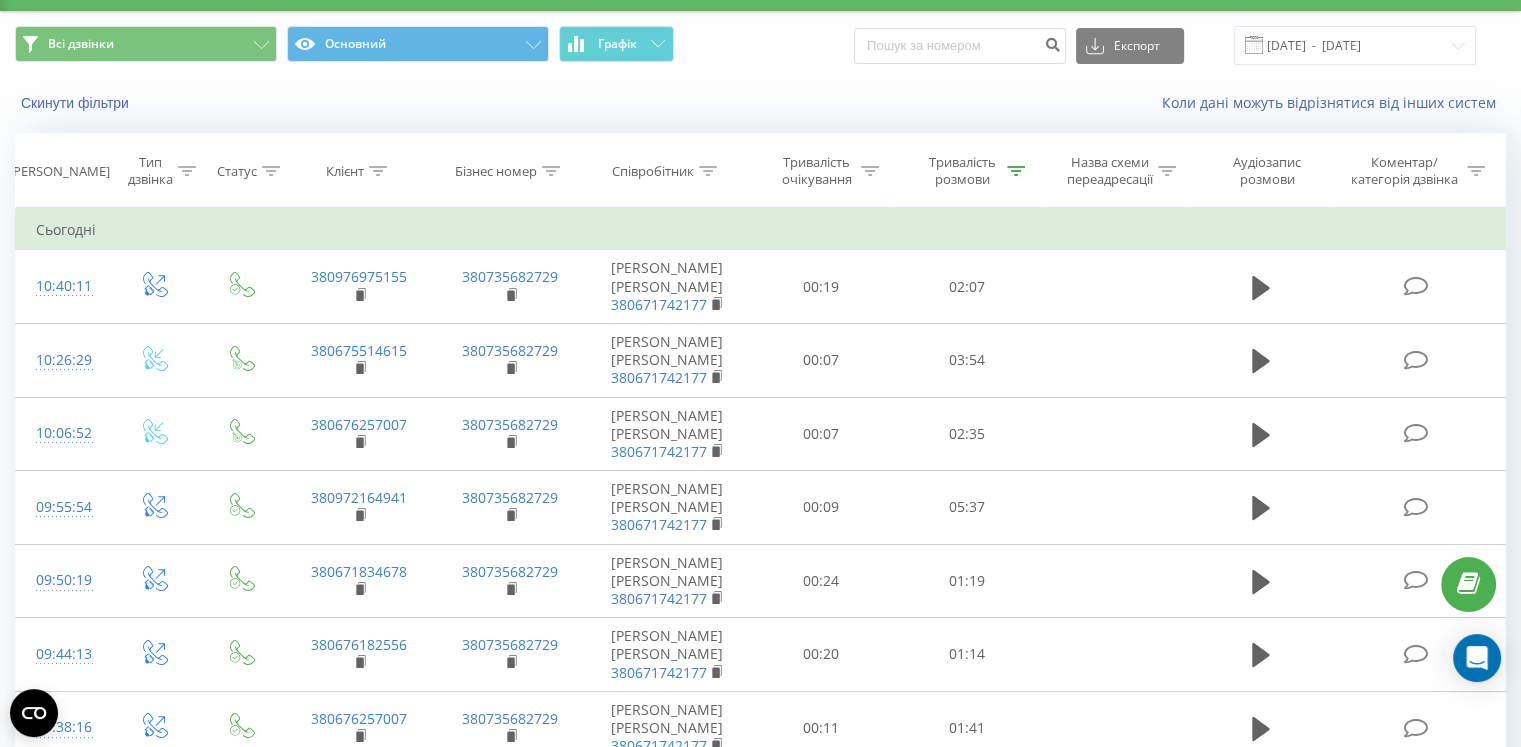 click 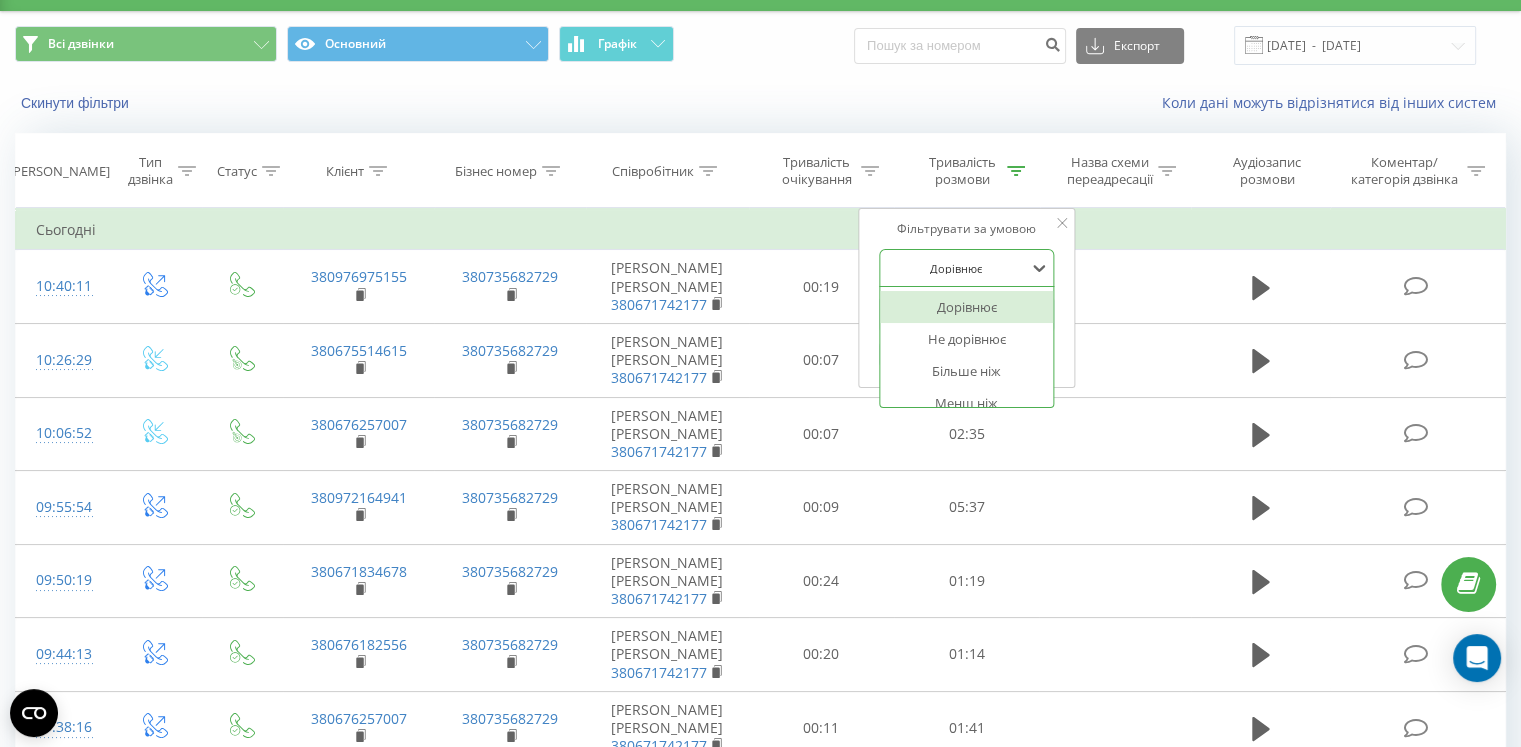 click at bounding box center [956, 268] 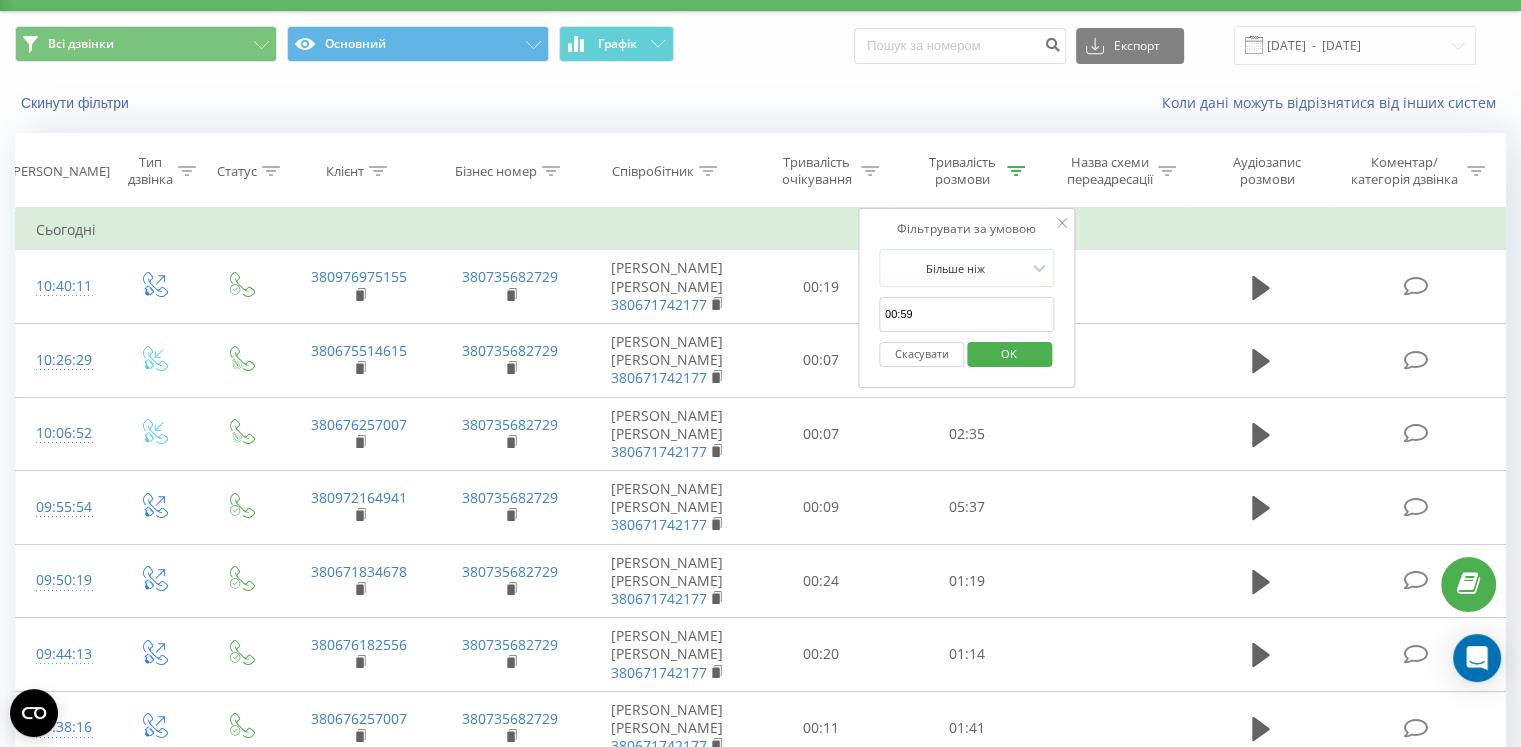 click on "OK" at bounding box center (1009, 353) 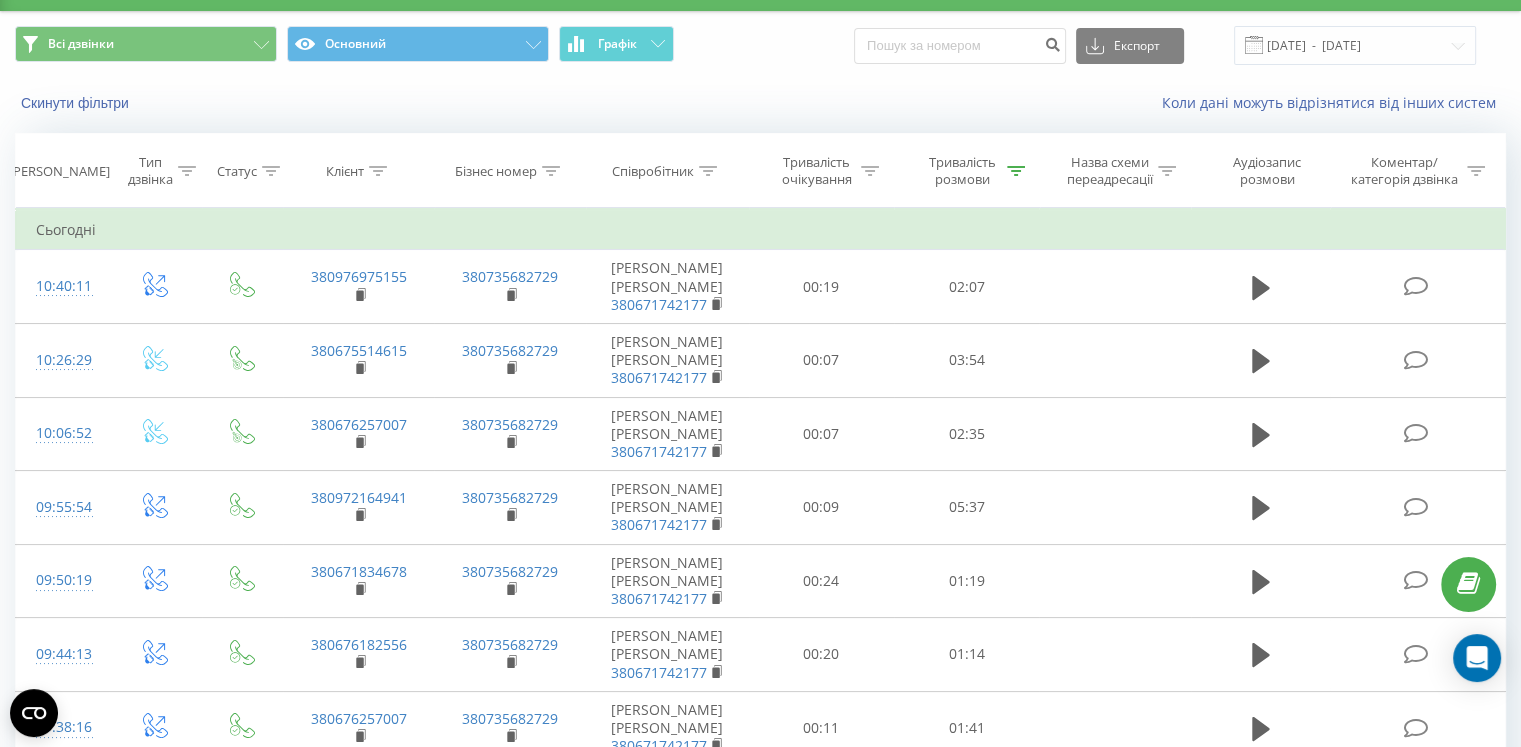 scroll, scrollTop: 1116, scrollLeft: 0, axis: vertical 